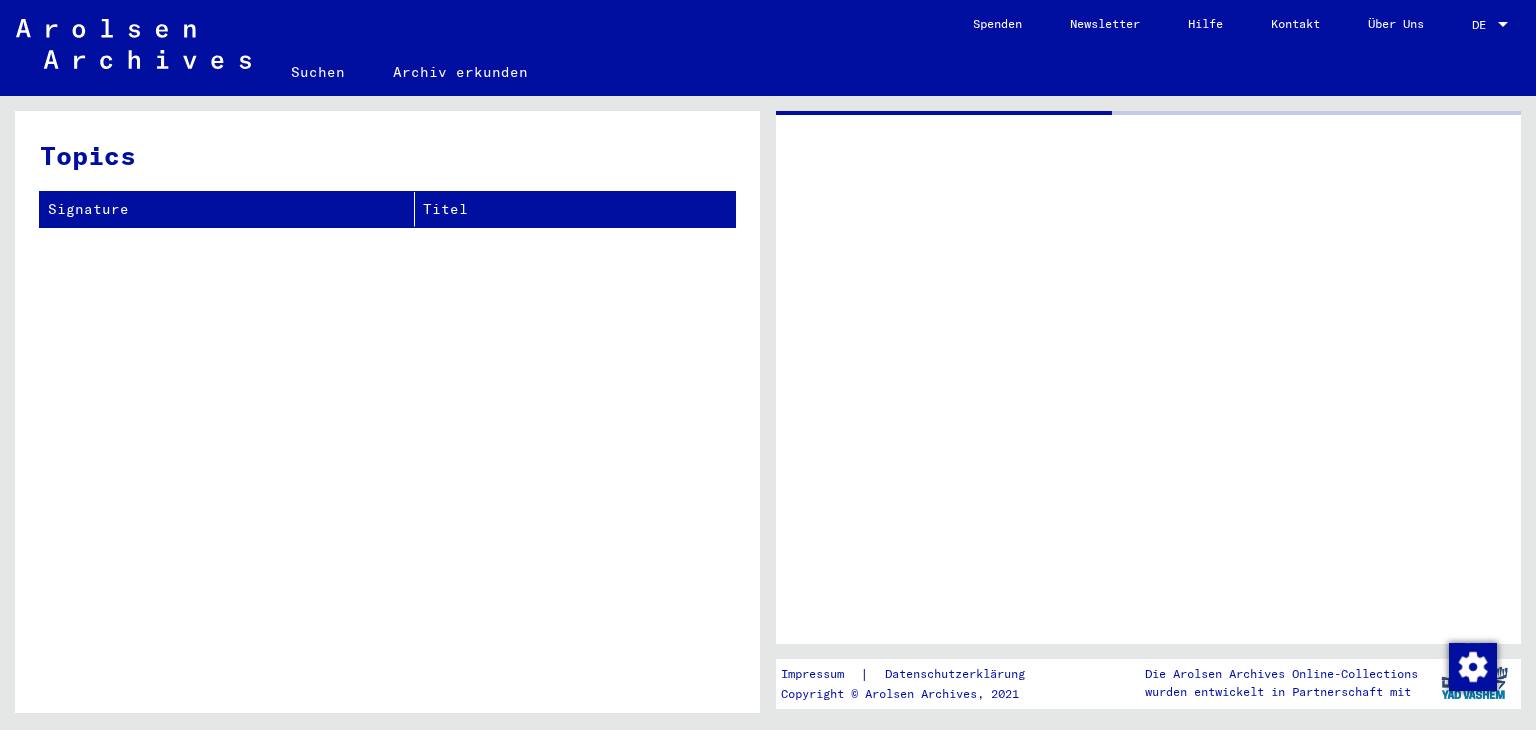 scroll, scrollTop: 0, scrollLeft: 0, axis: both 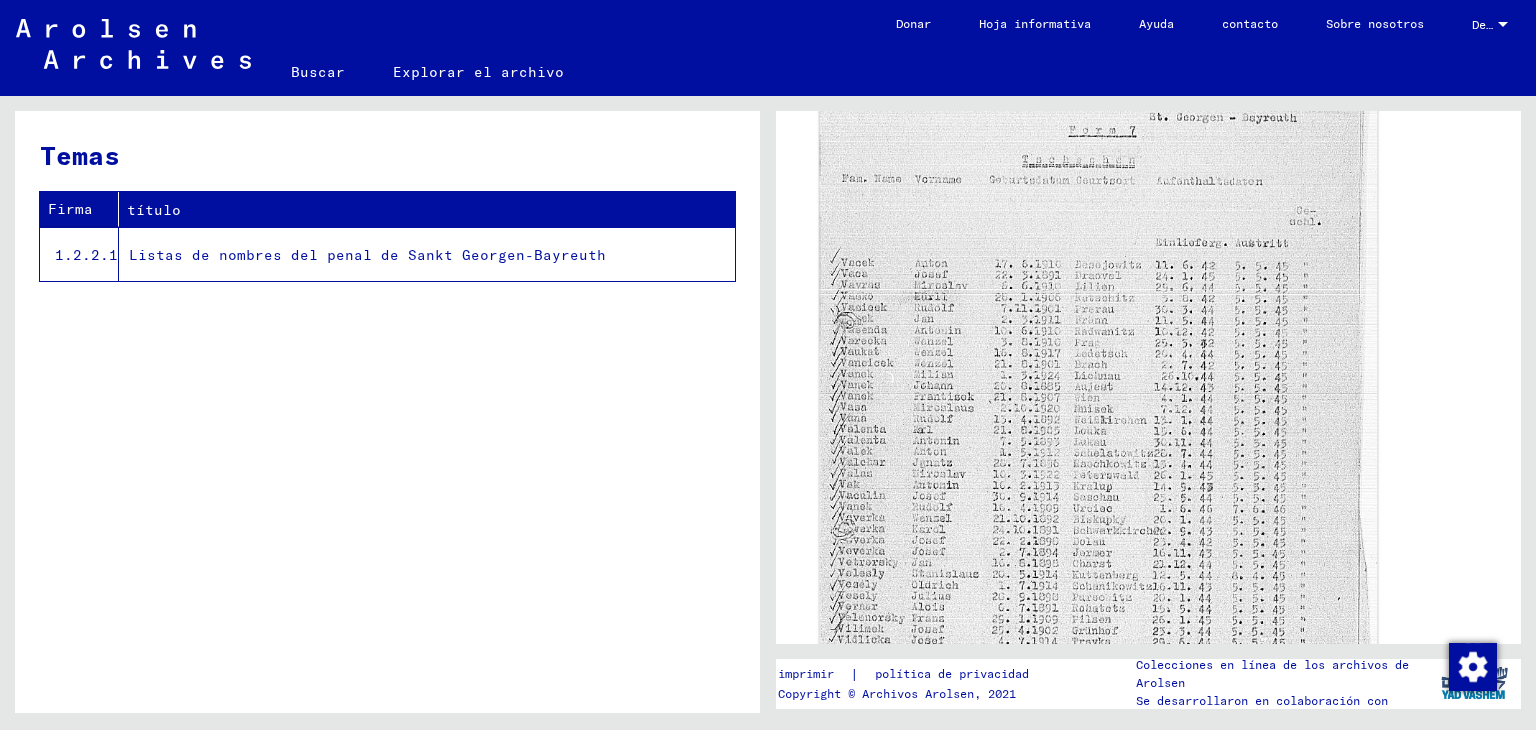 click 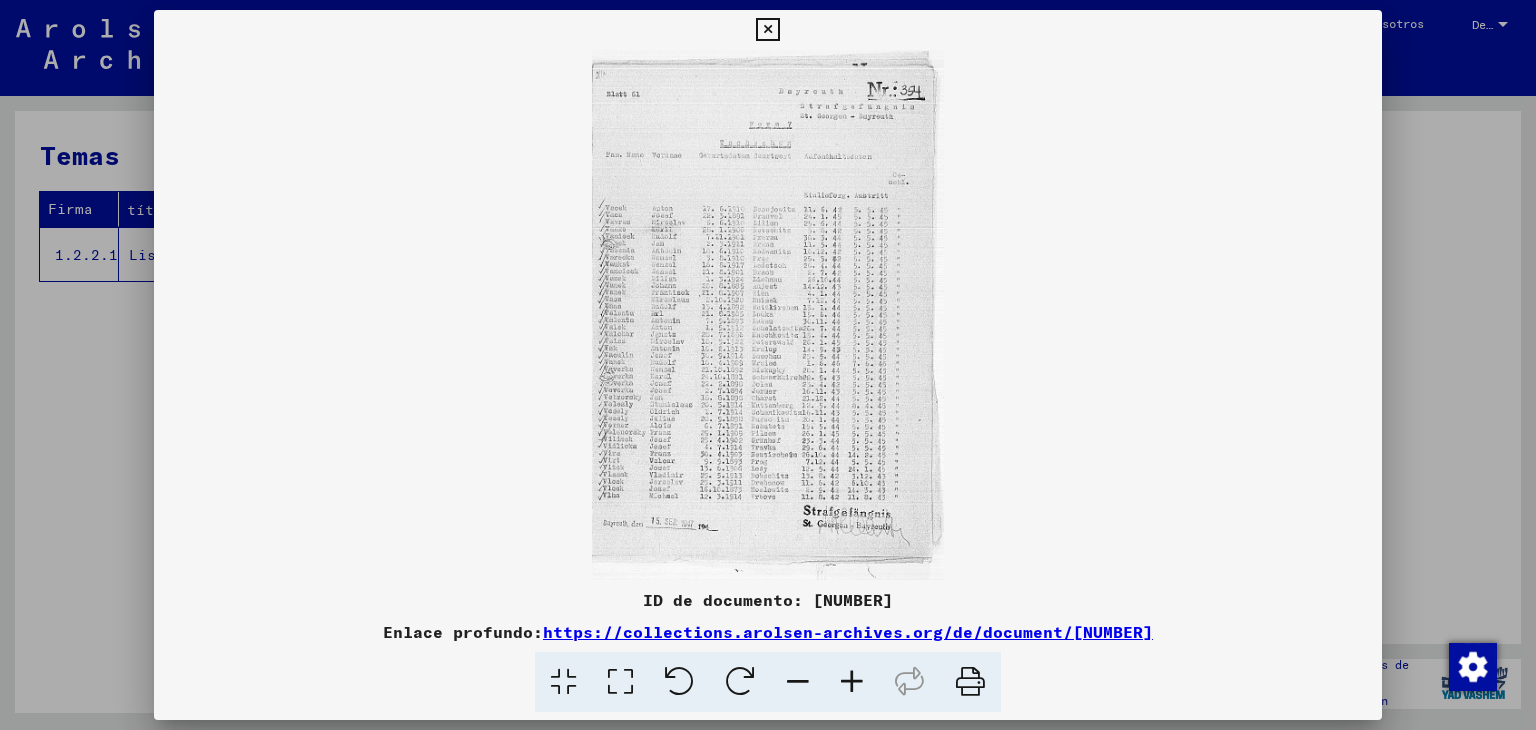 click at bounding box center (852, 682) 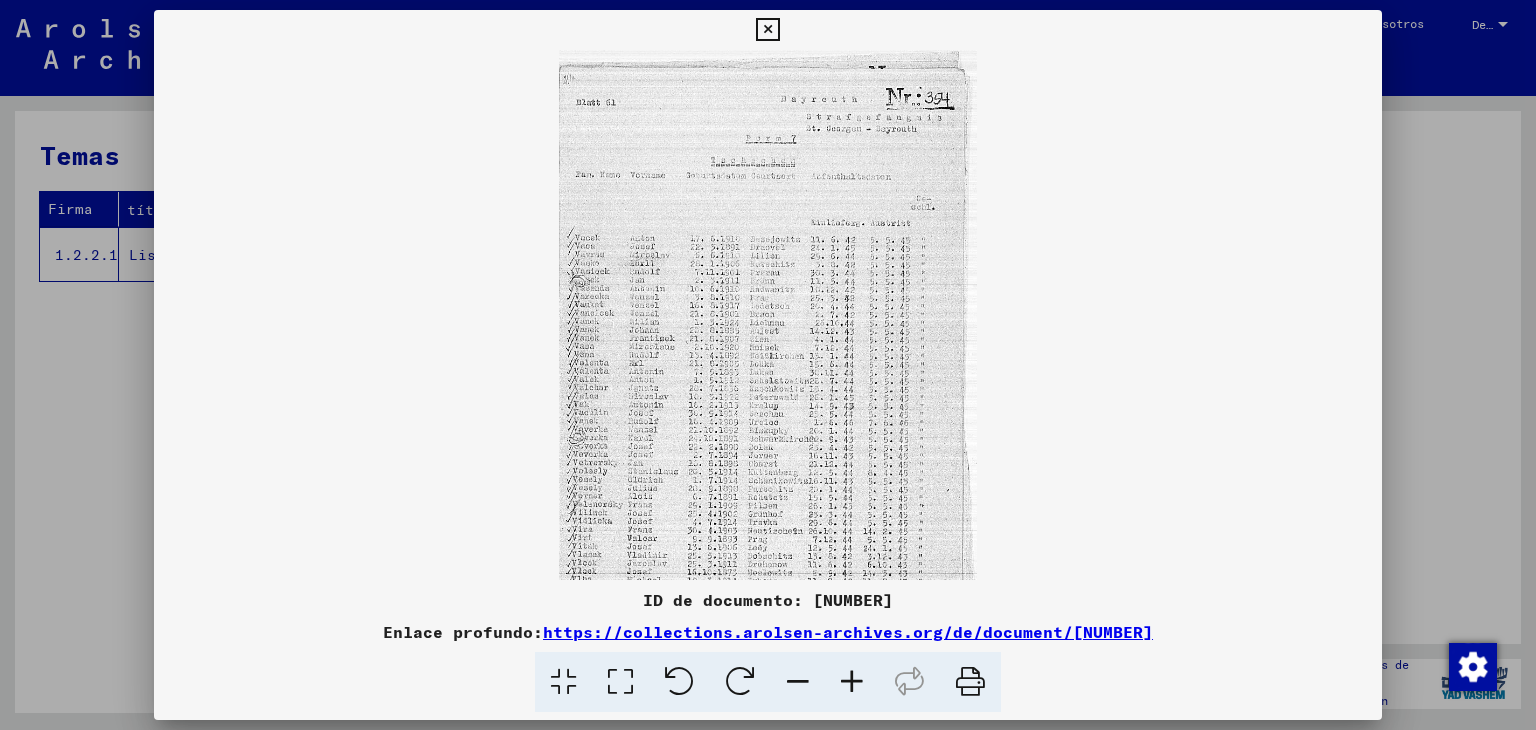 click at bounding box center [852, 682] 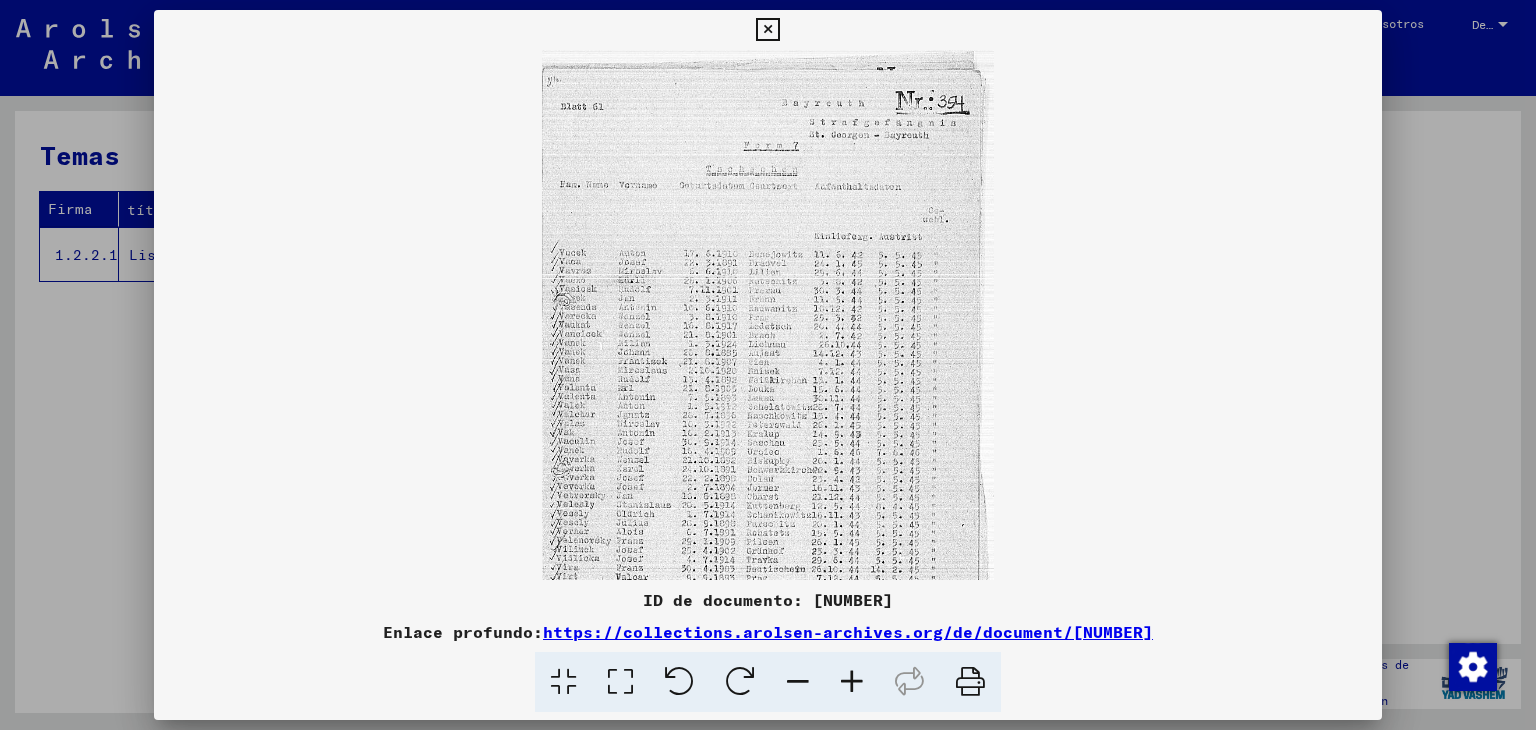 click at bounding box center (852, 682) 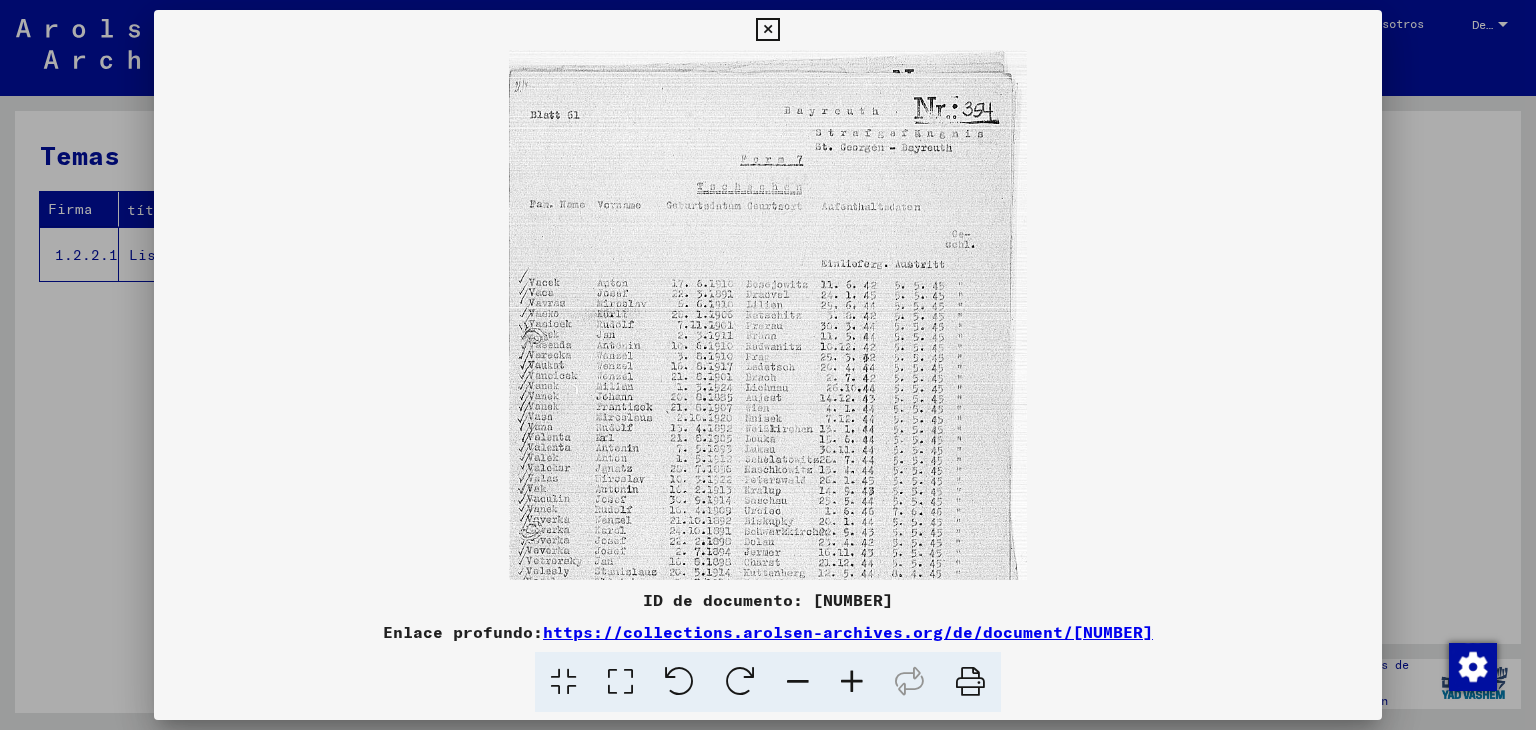 click at bounding box center [852, 682] 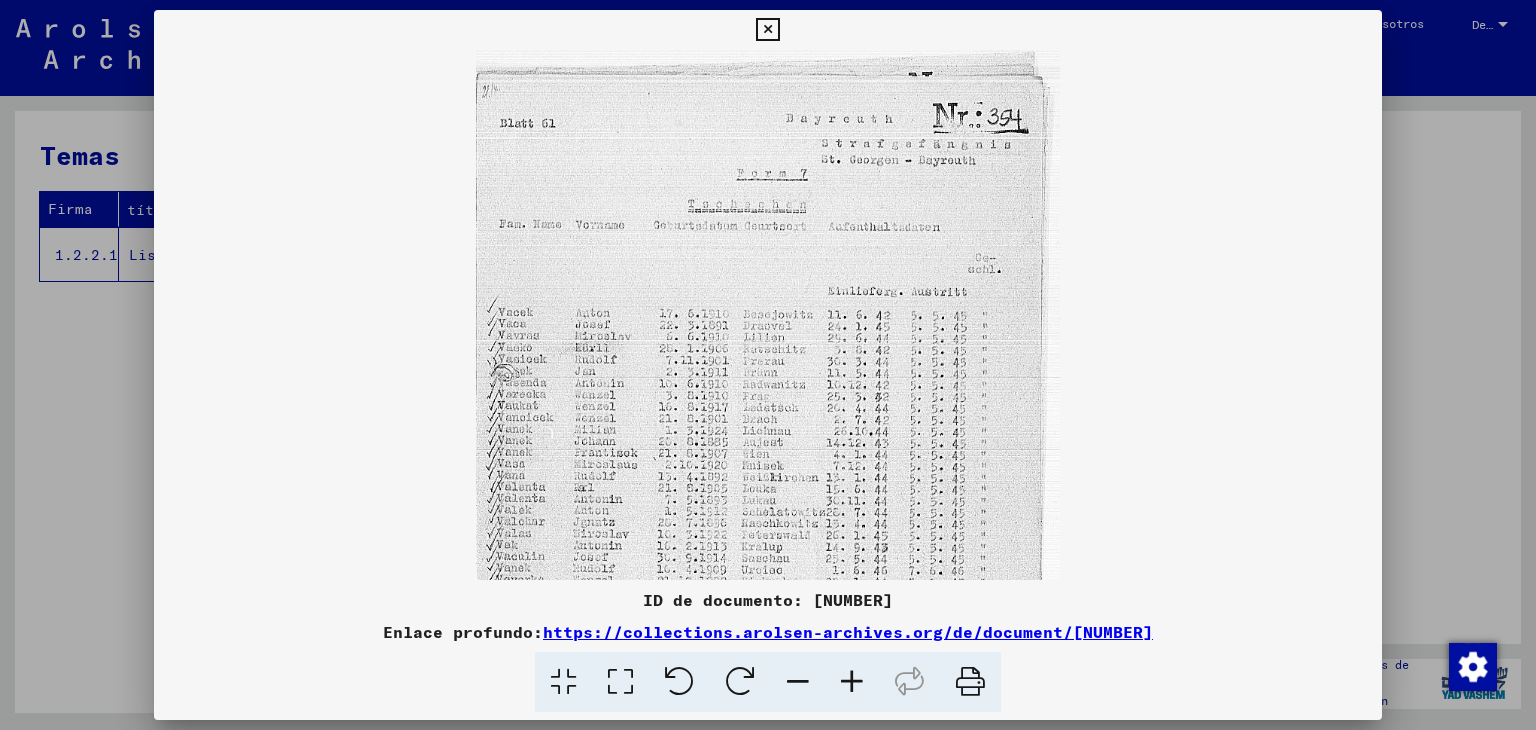 click at bounding box center (852, 682) 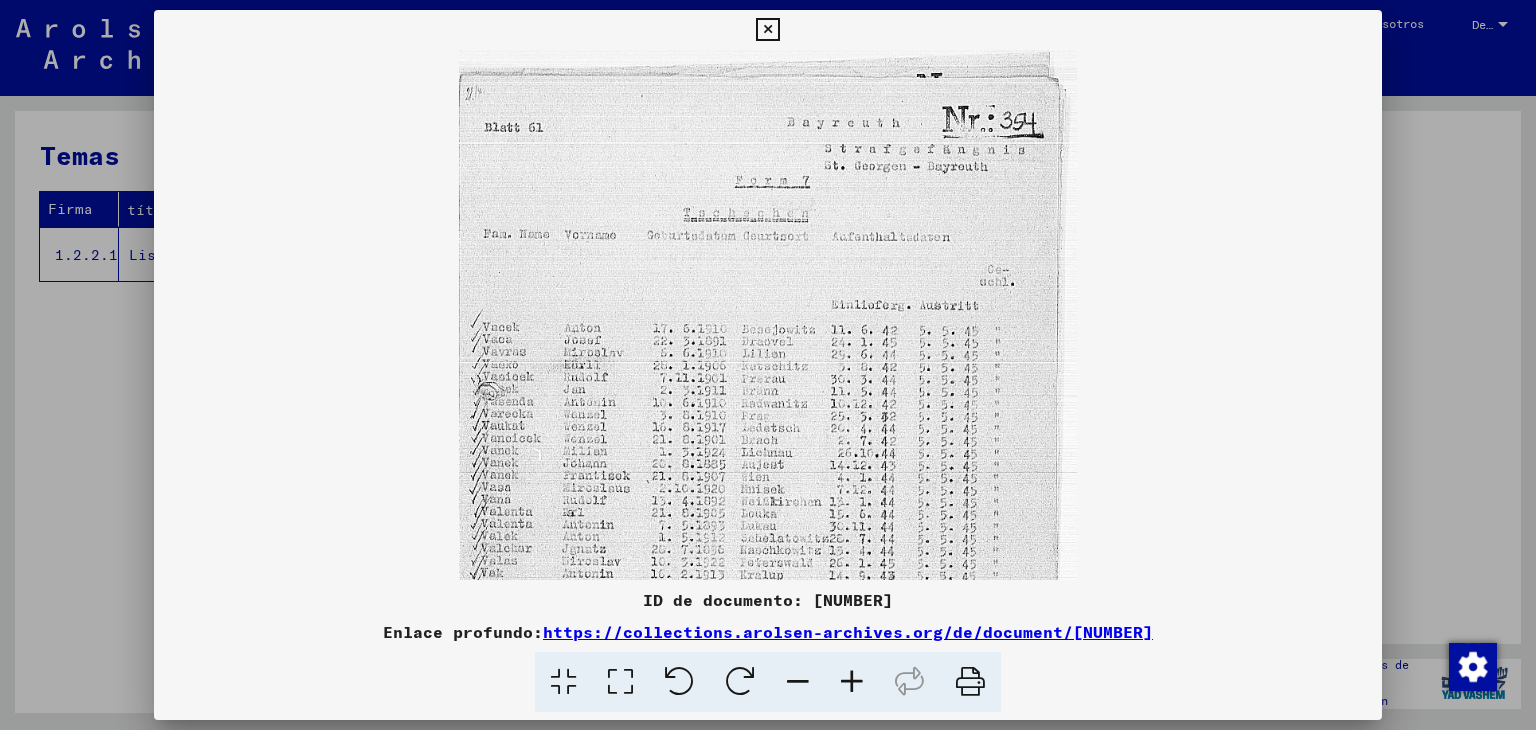 click at bounding box center (852, 682) 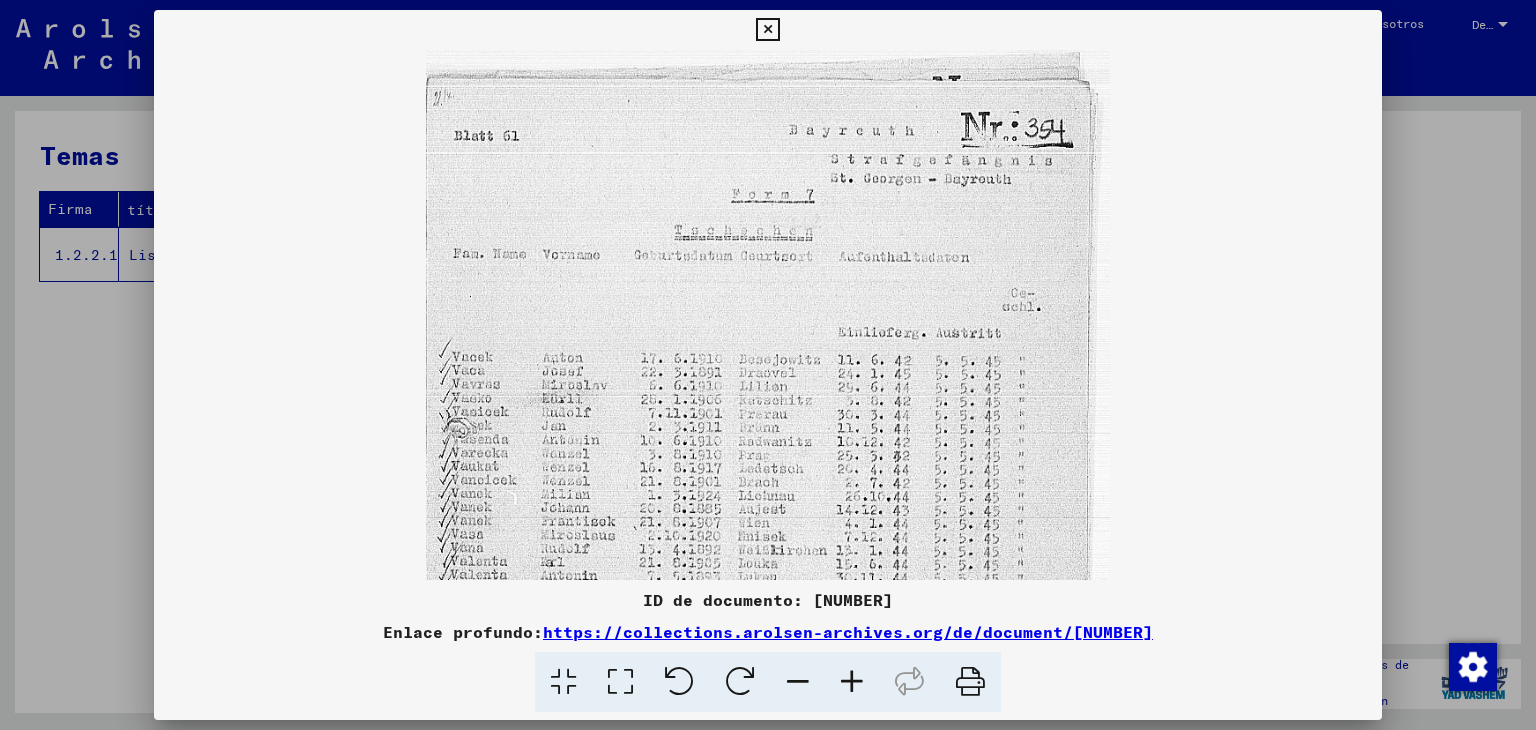 click at bounding box center [852, 682] 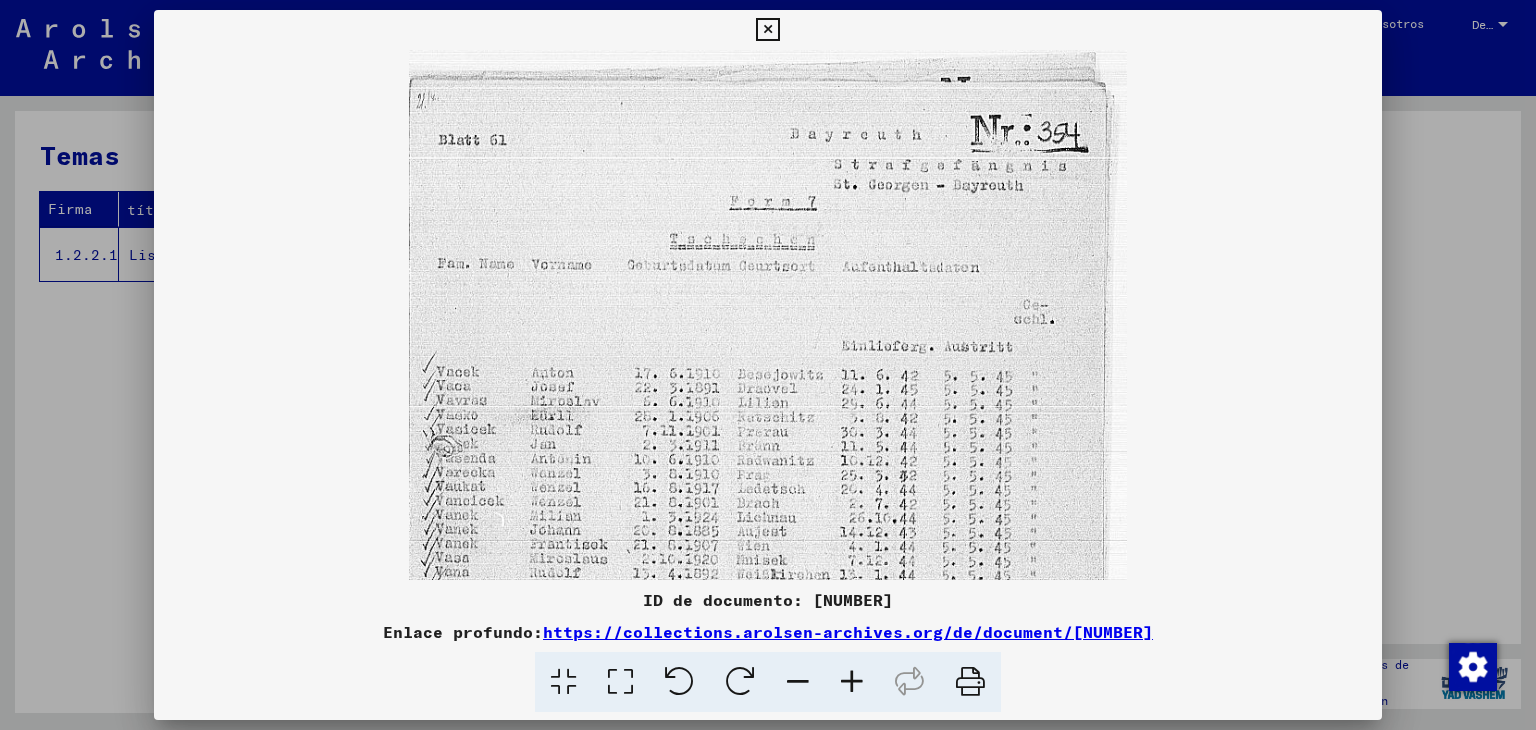 click at bounding box center (852, 682) 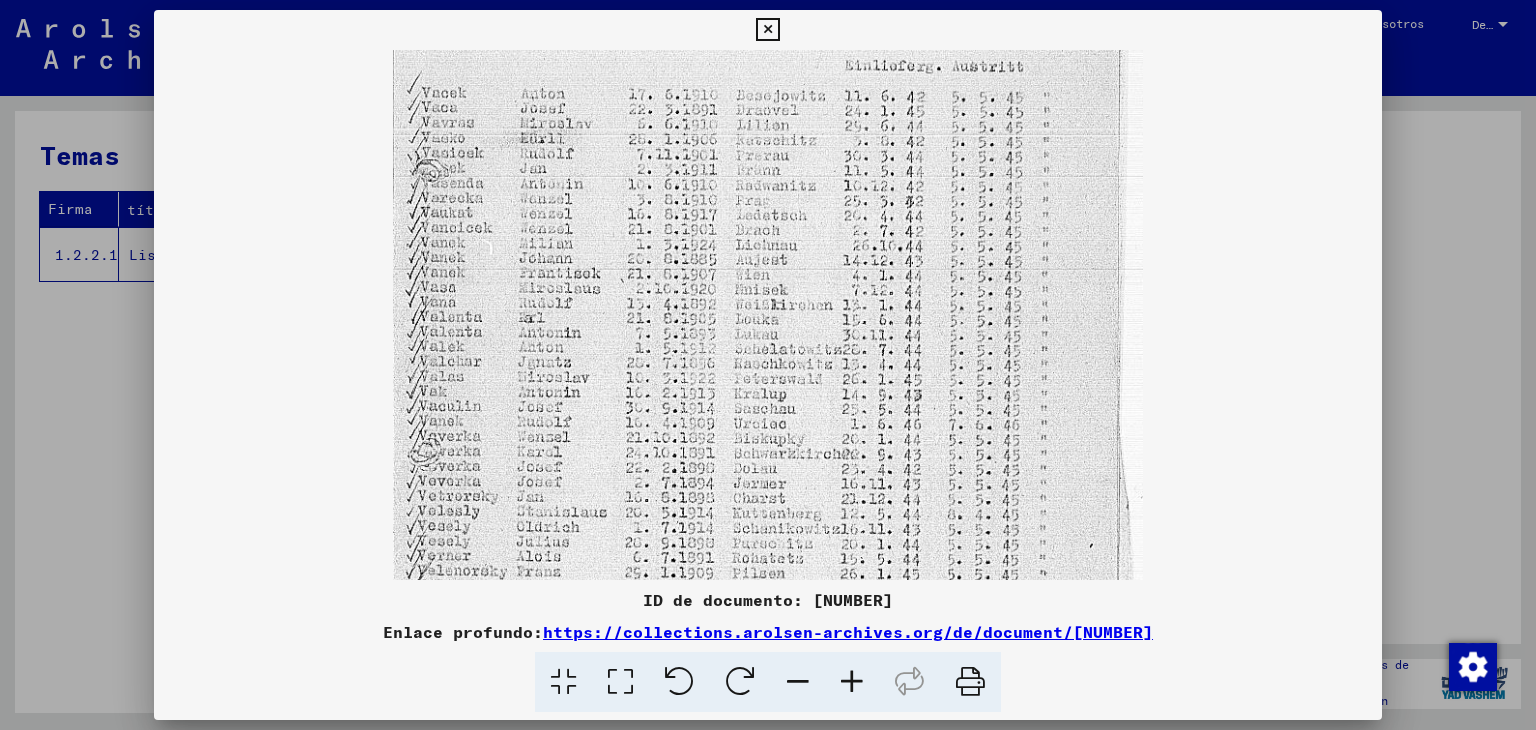 scroll, scrollTop: 308, scrollLeft: 0, axis: vertical 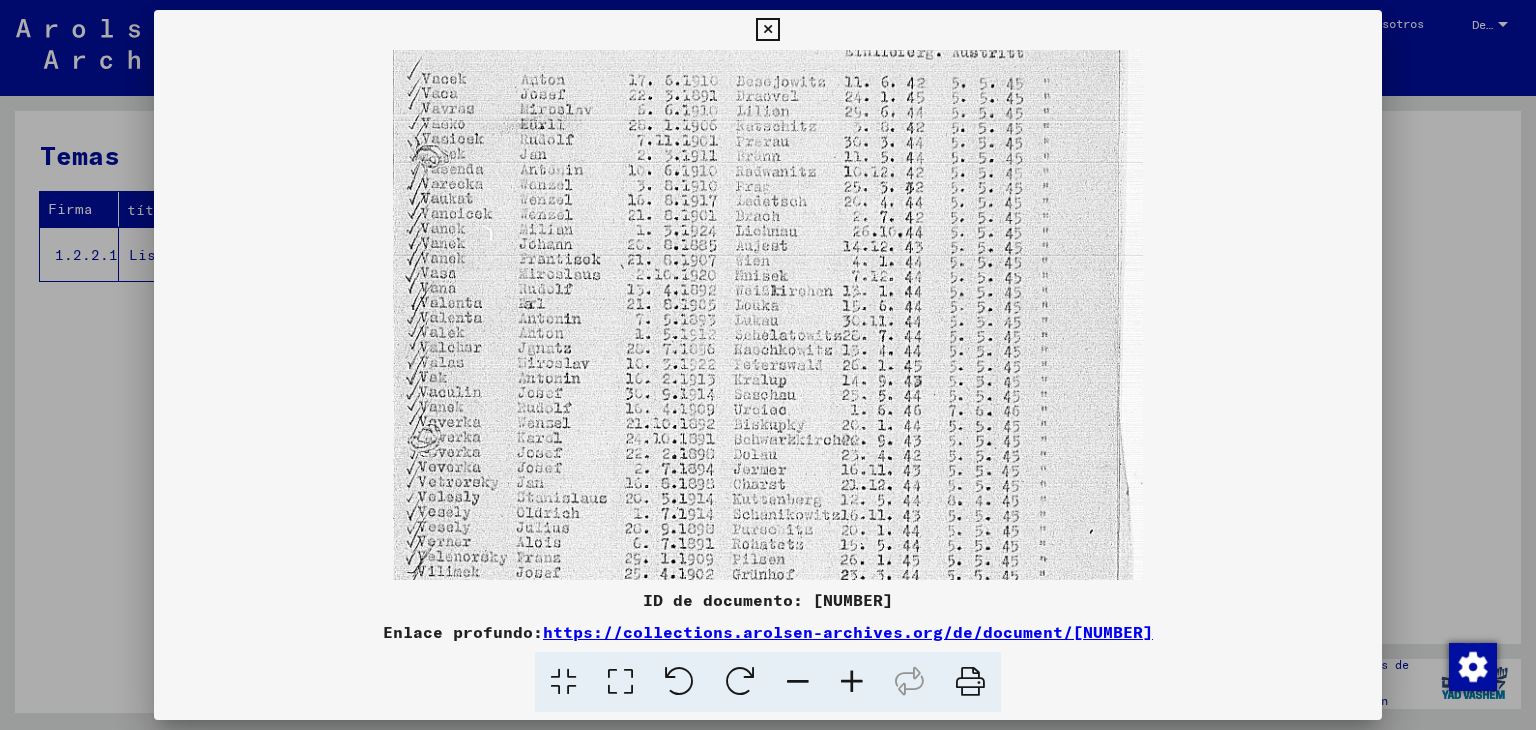 drag, startPoint x: 850, startPoint y: 519, endPoint x: 858, endPoint y: 220, distance: 299.107 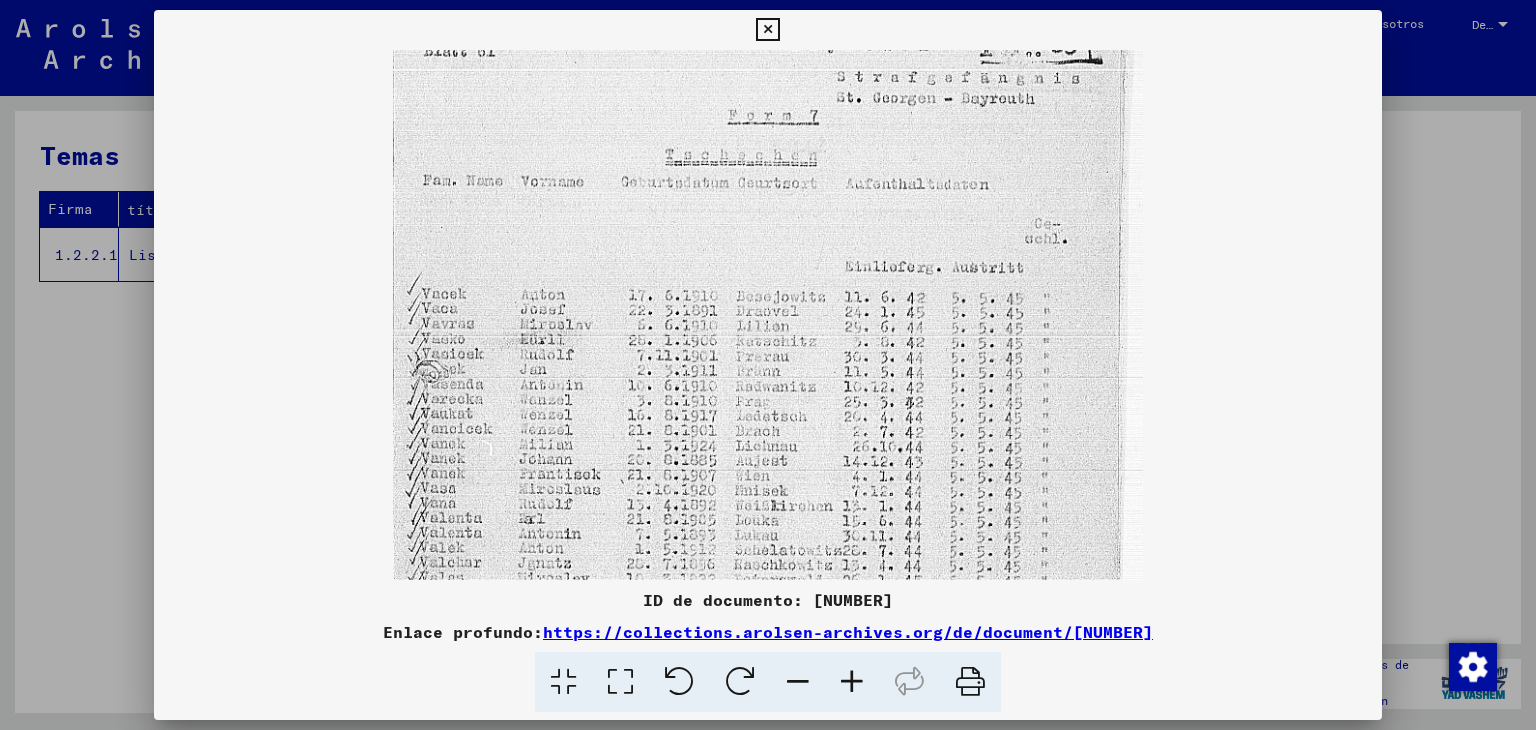 scroll, scrollTop: 0, scrollLeft: 0, axis: both 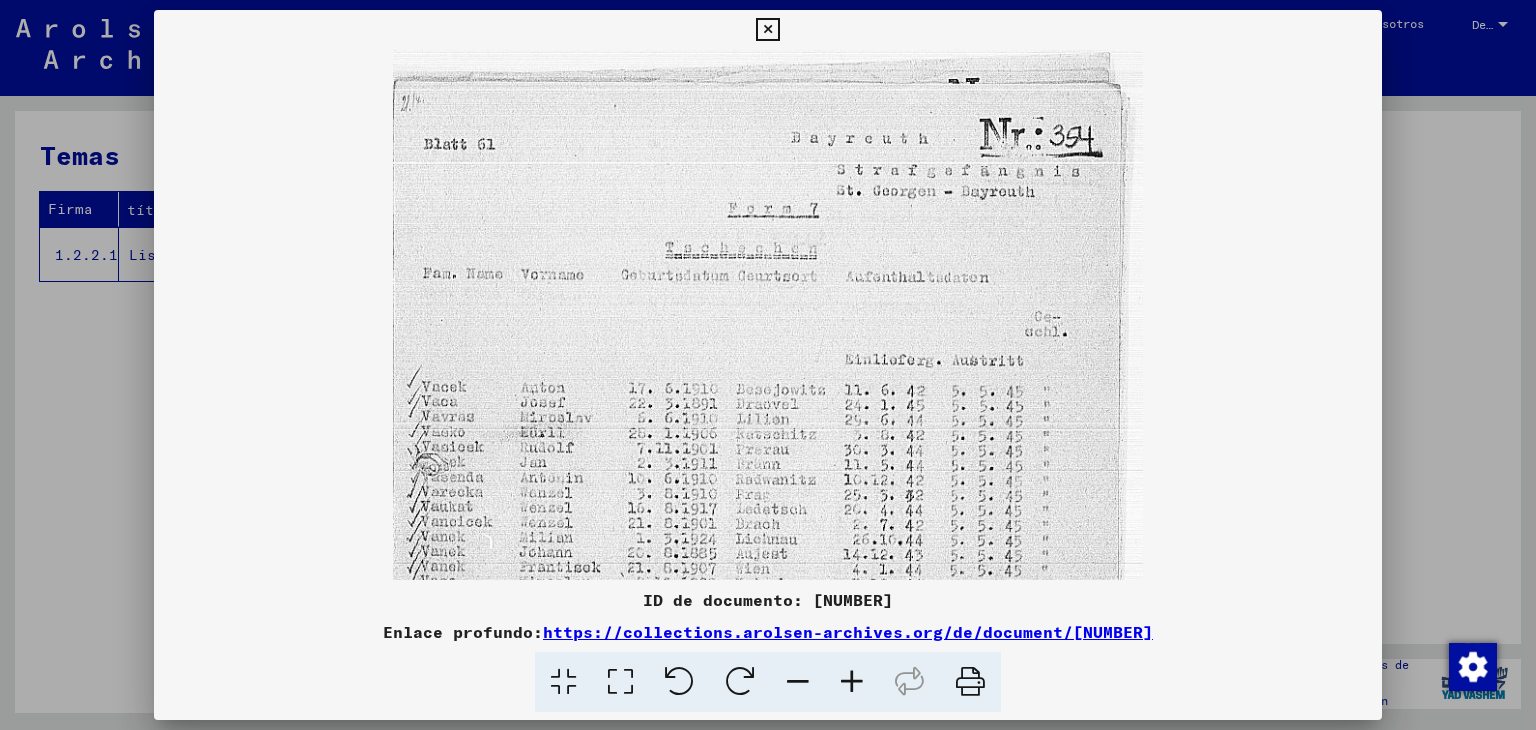 drag, startPoint x: 804, startPoint y: 187, endPoint x: 724, endPoint y: 565, distance: 386.37286 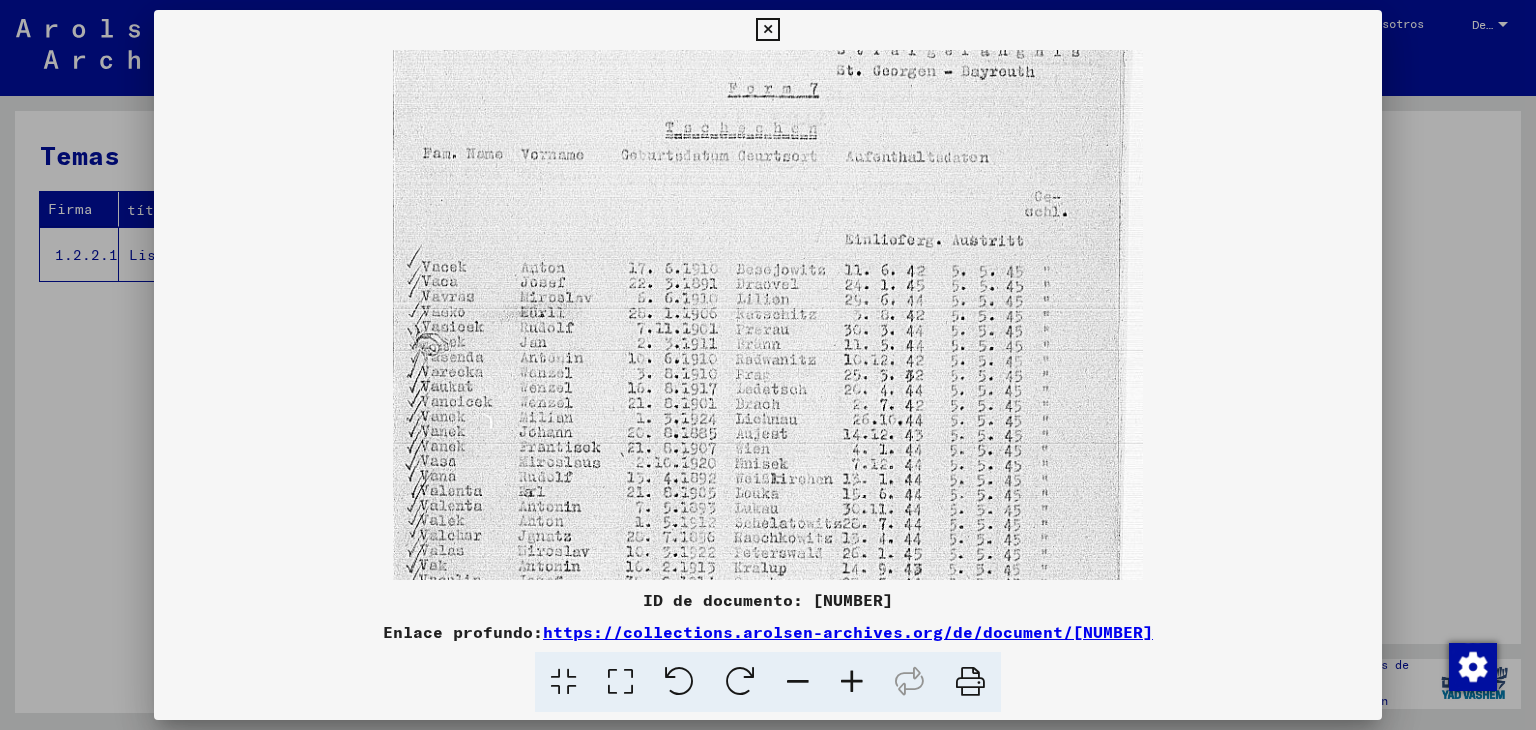 scroll, scrollTop: 124, scrollLeft: 0, axis: vertical 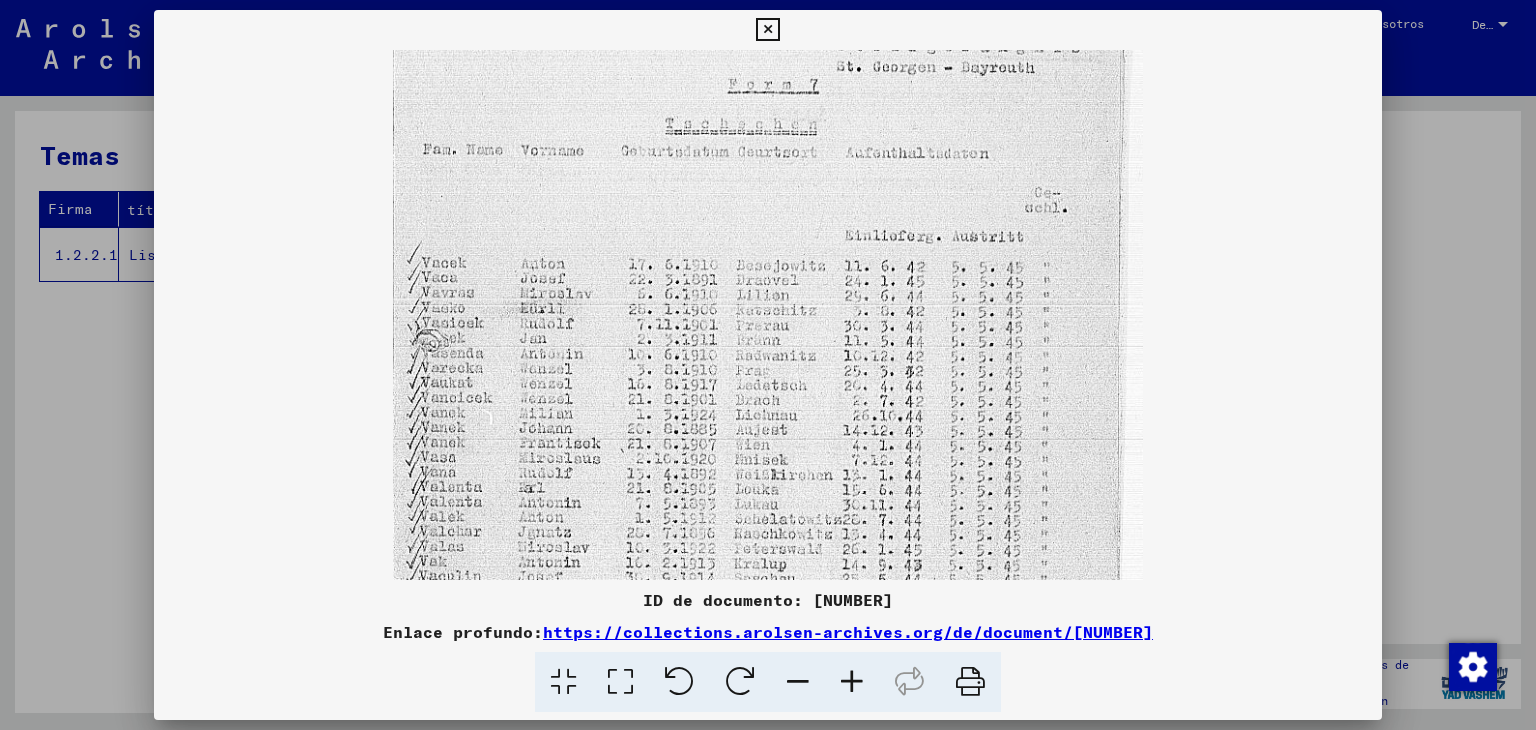 drag, startPoint x: 898, startPoint y: 511, endPoint x: 898, endPoint y: 390, distance: 121 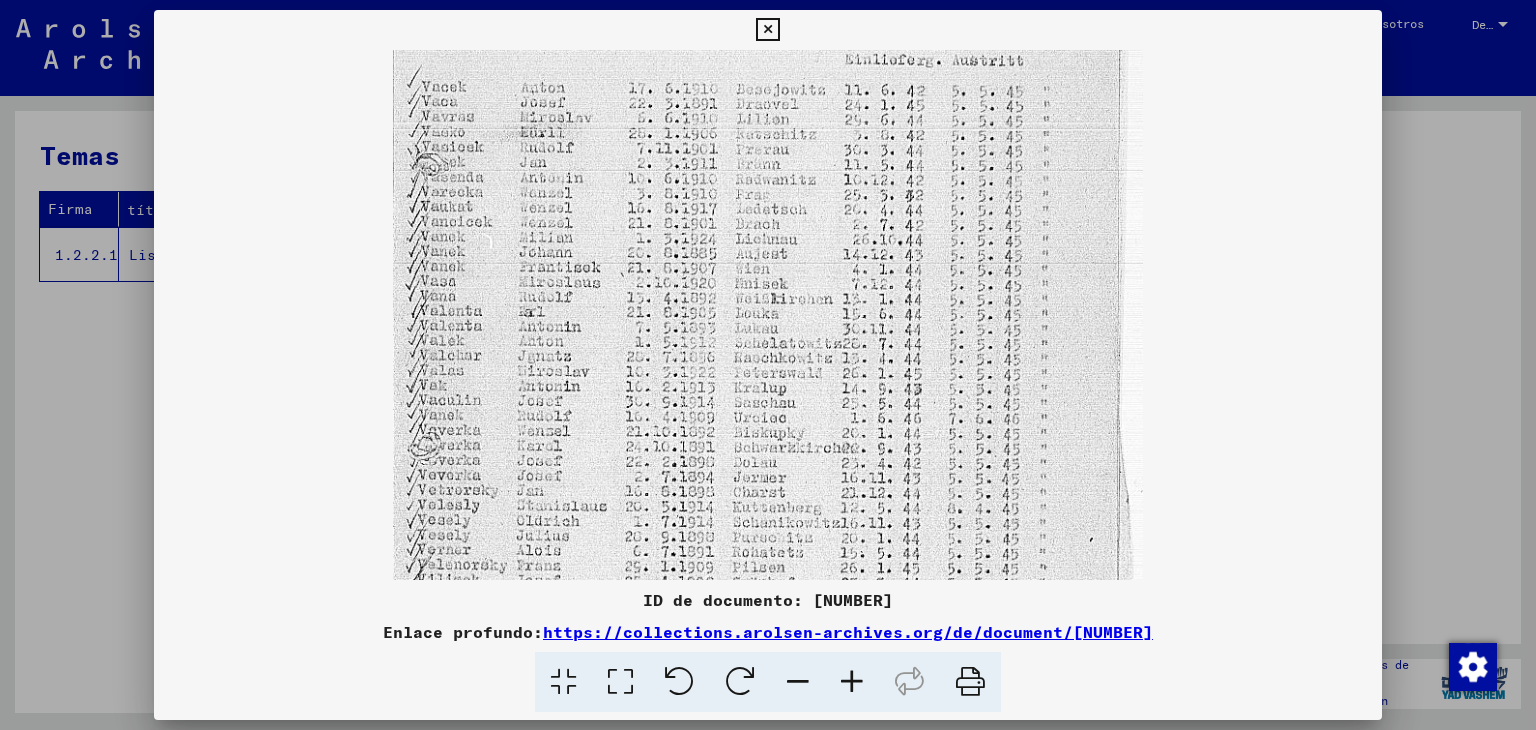 scroll, scrollTop: 303, scrollLeft: 0, axis: vertical 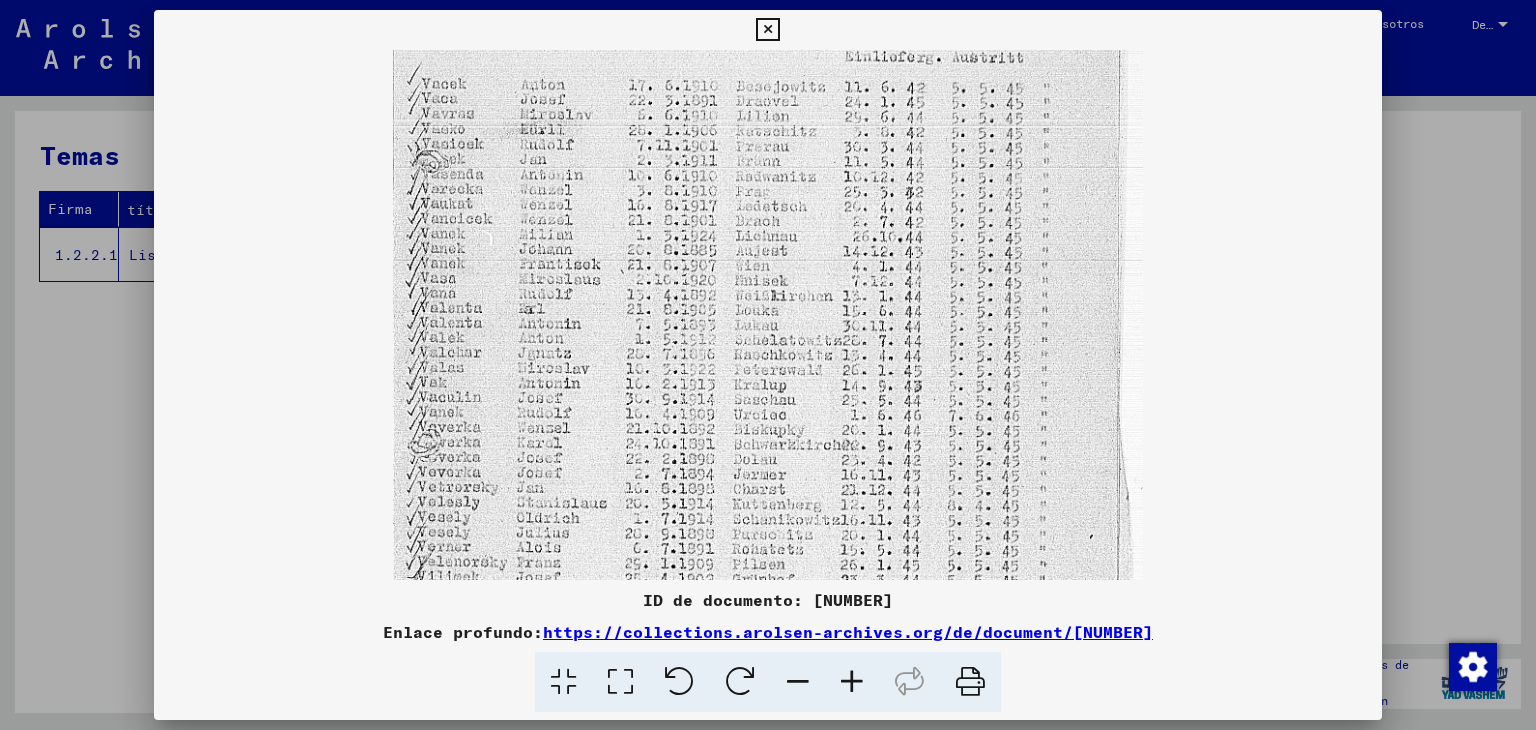 drag, startPoint x: 853, startPoint y: 457, endPoint x: 809, endPoint y: 285, distance: 177.53873 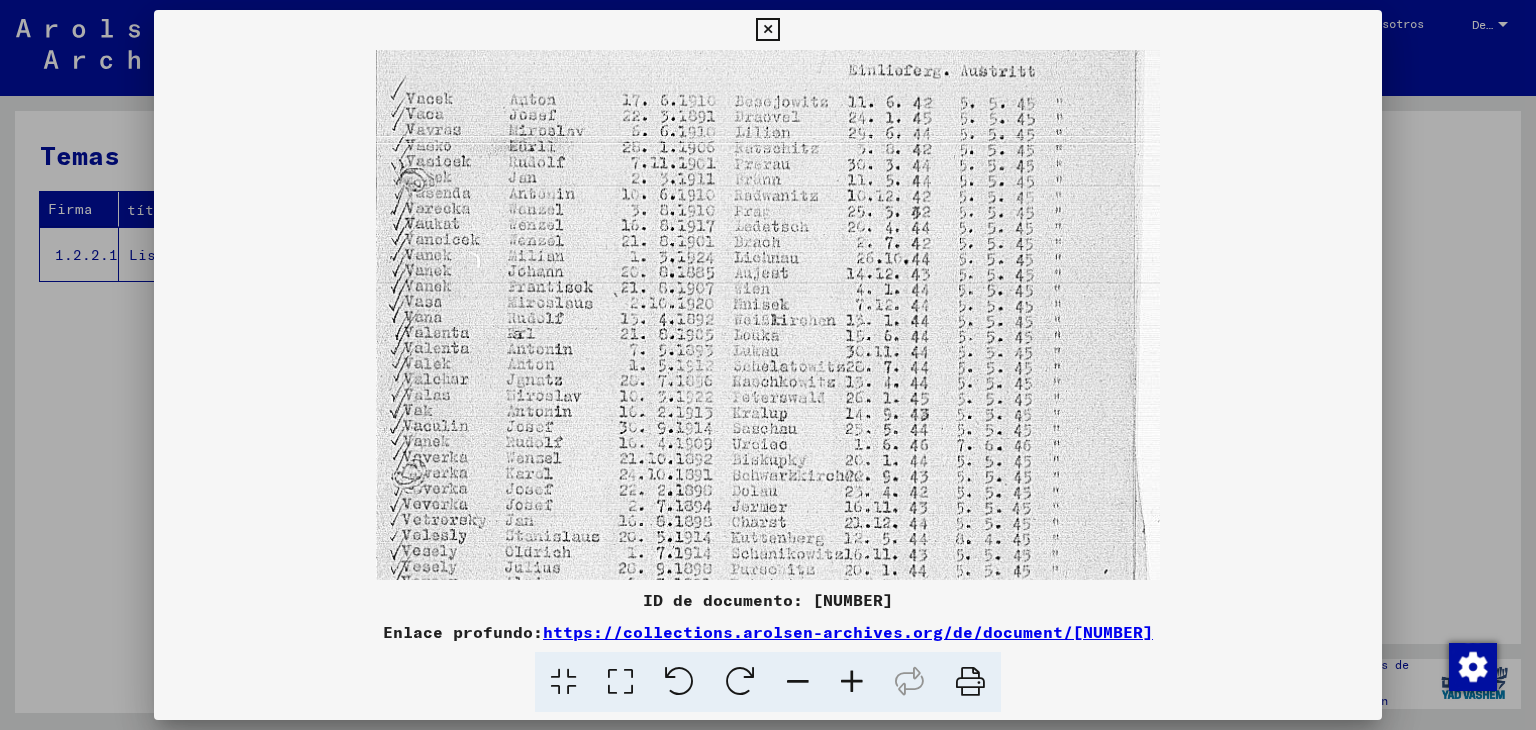 click at bounding box center [852, 682] 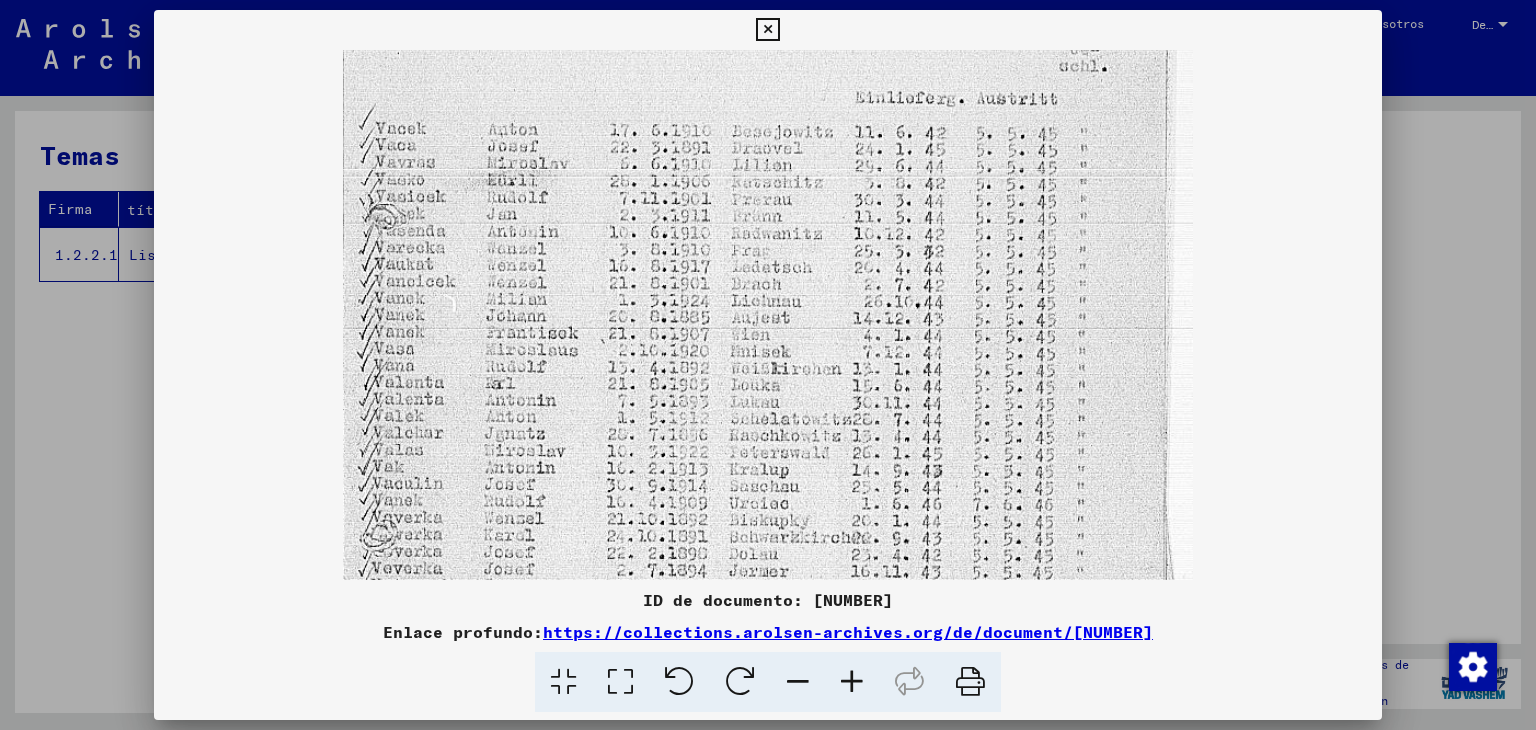 click at bounding box center (852, 682) 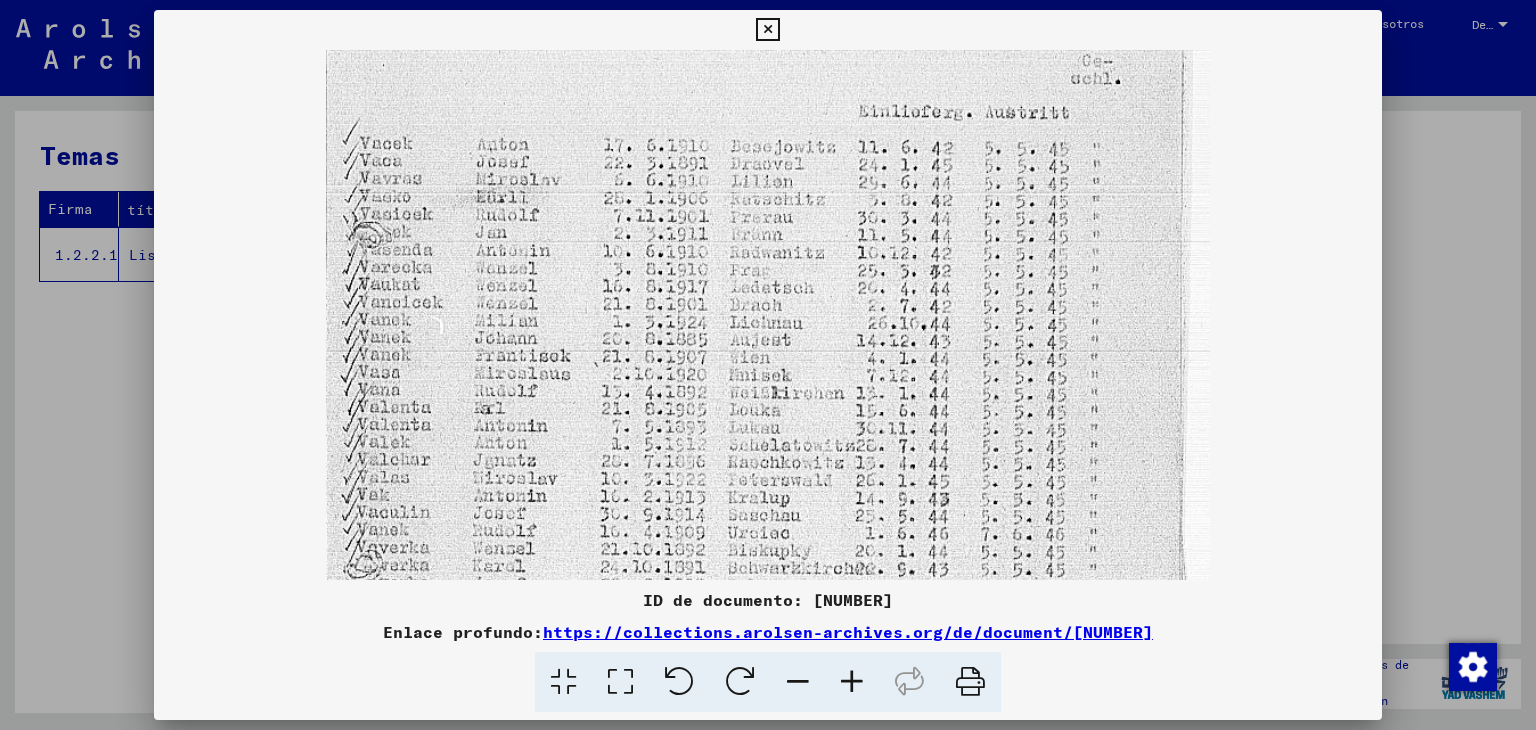 click at bounding box center [852, 682] 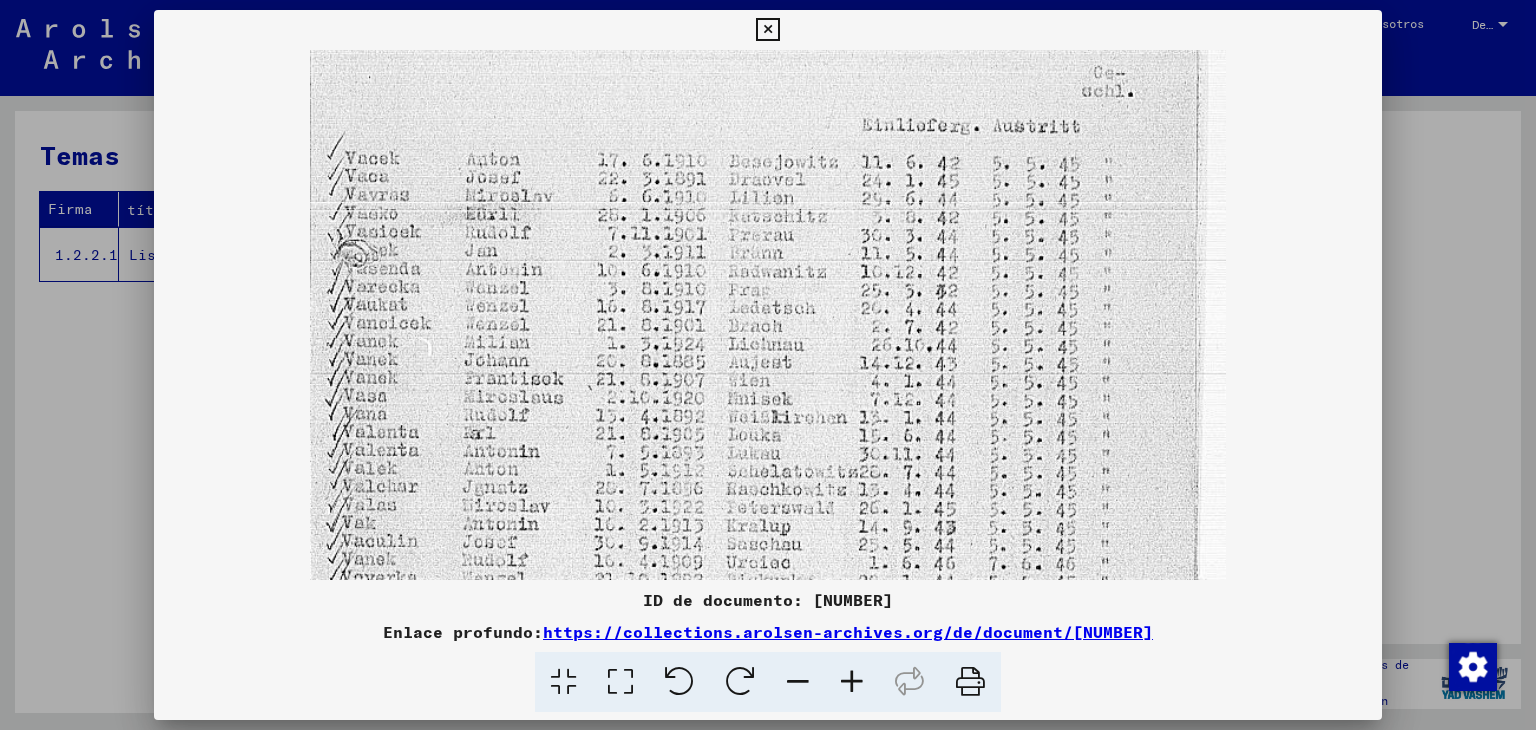 click at bounding box center [852, 682] 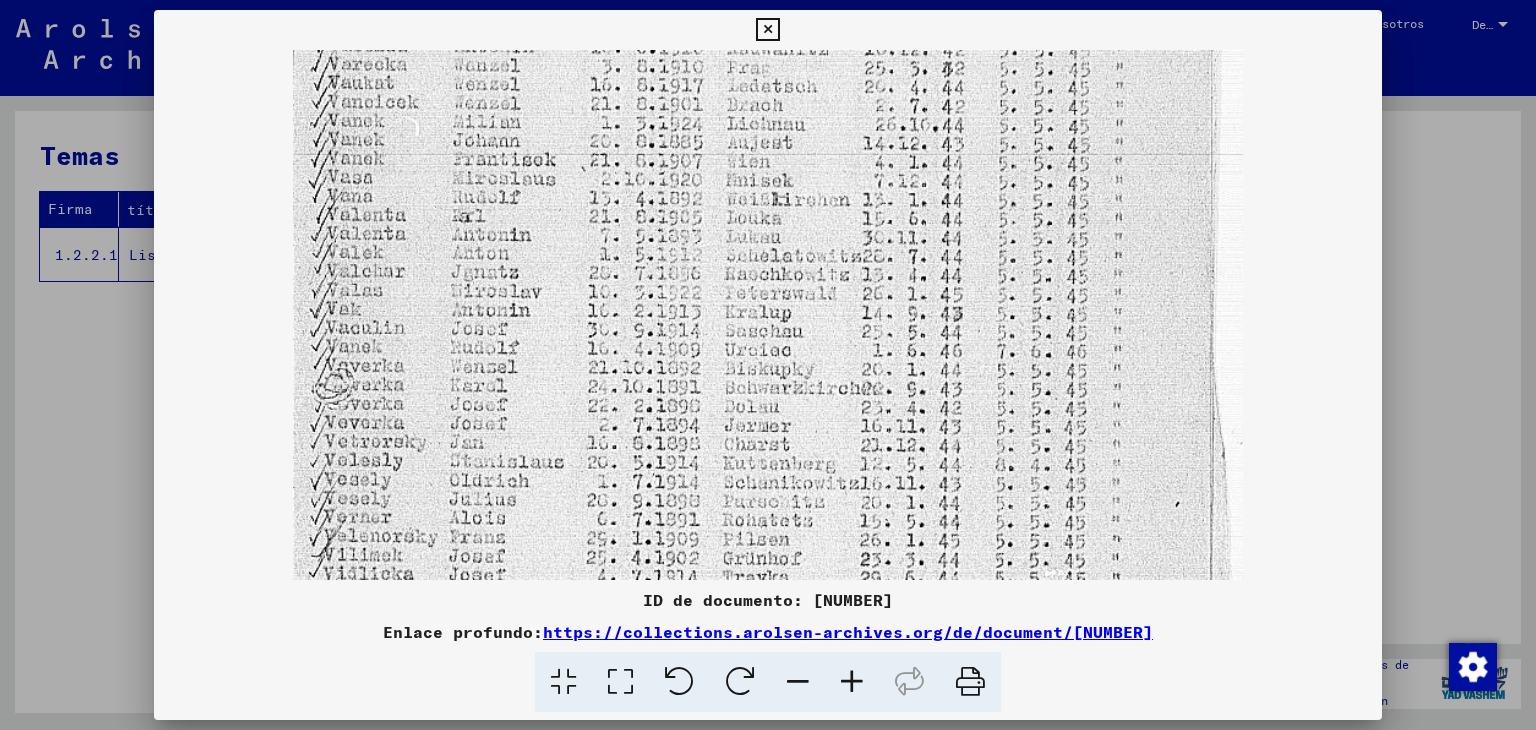 scroll, scrollTop: 548, scrollLeft: 0, axis: vertical 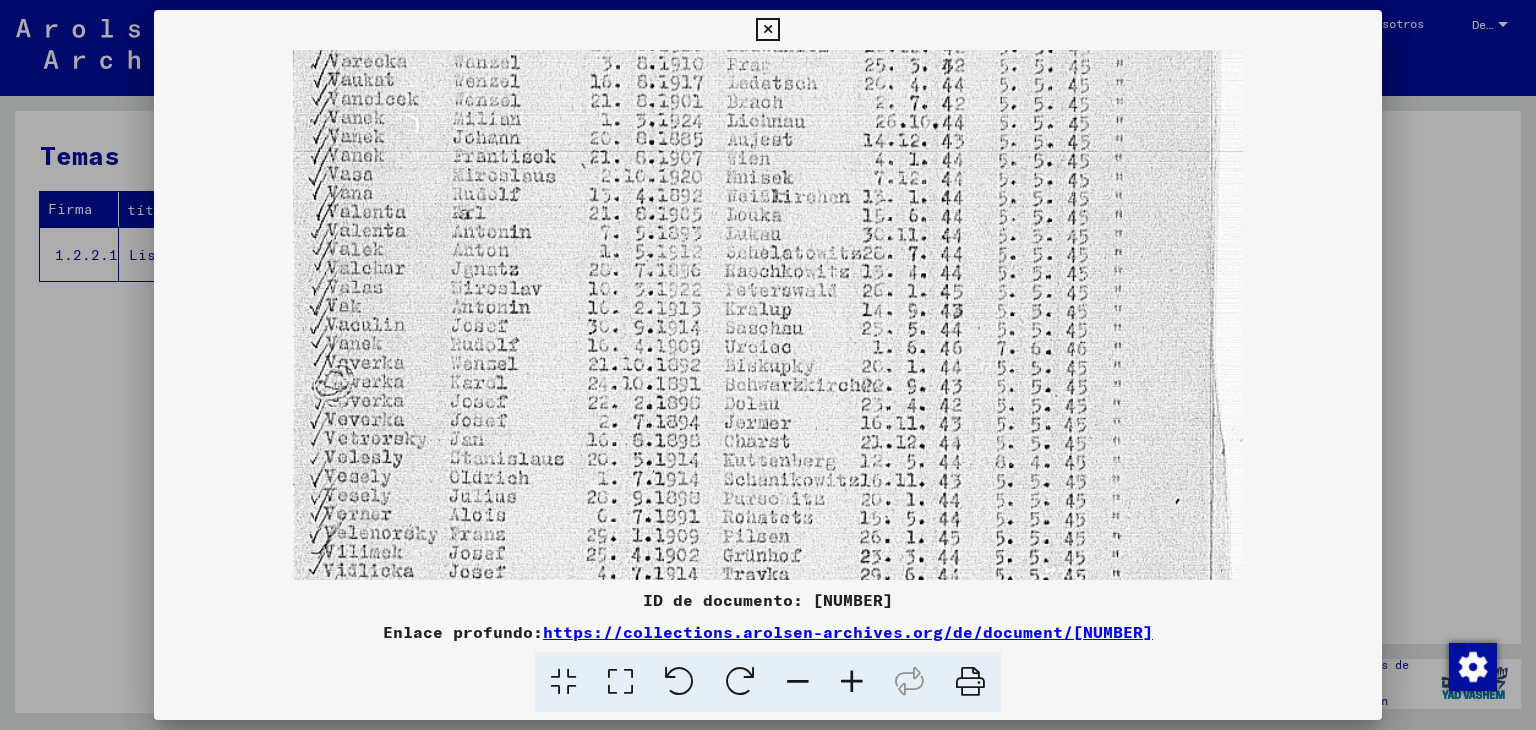 drag, startPoint x: 756, startPoint y: 393, endPoint x: 678, endPoint y: 213, distance: 196.17339 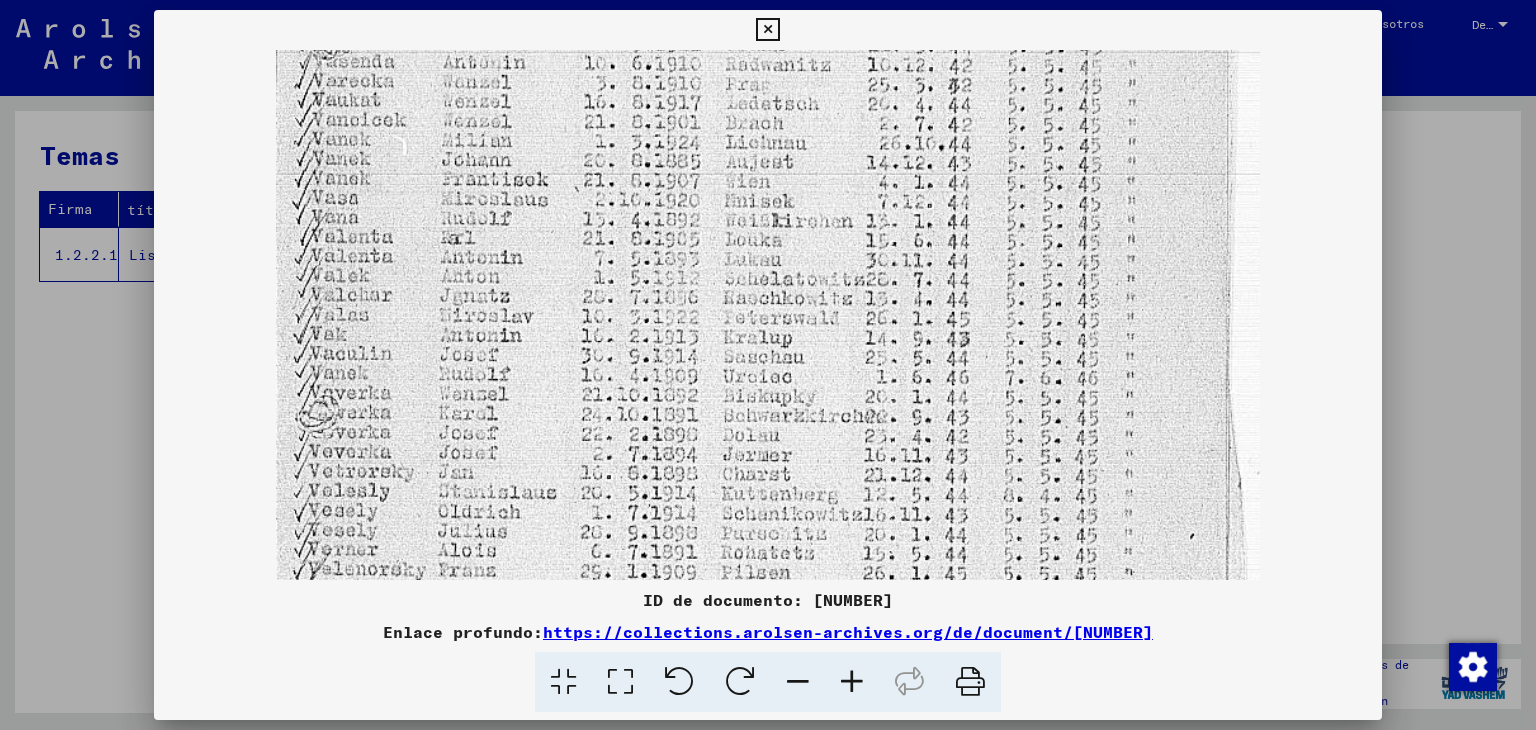 click at bounding box center [852, 682] 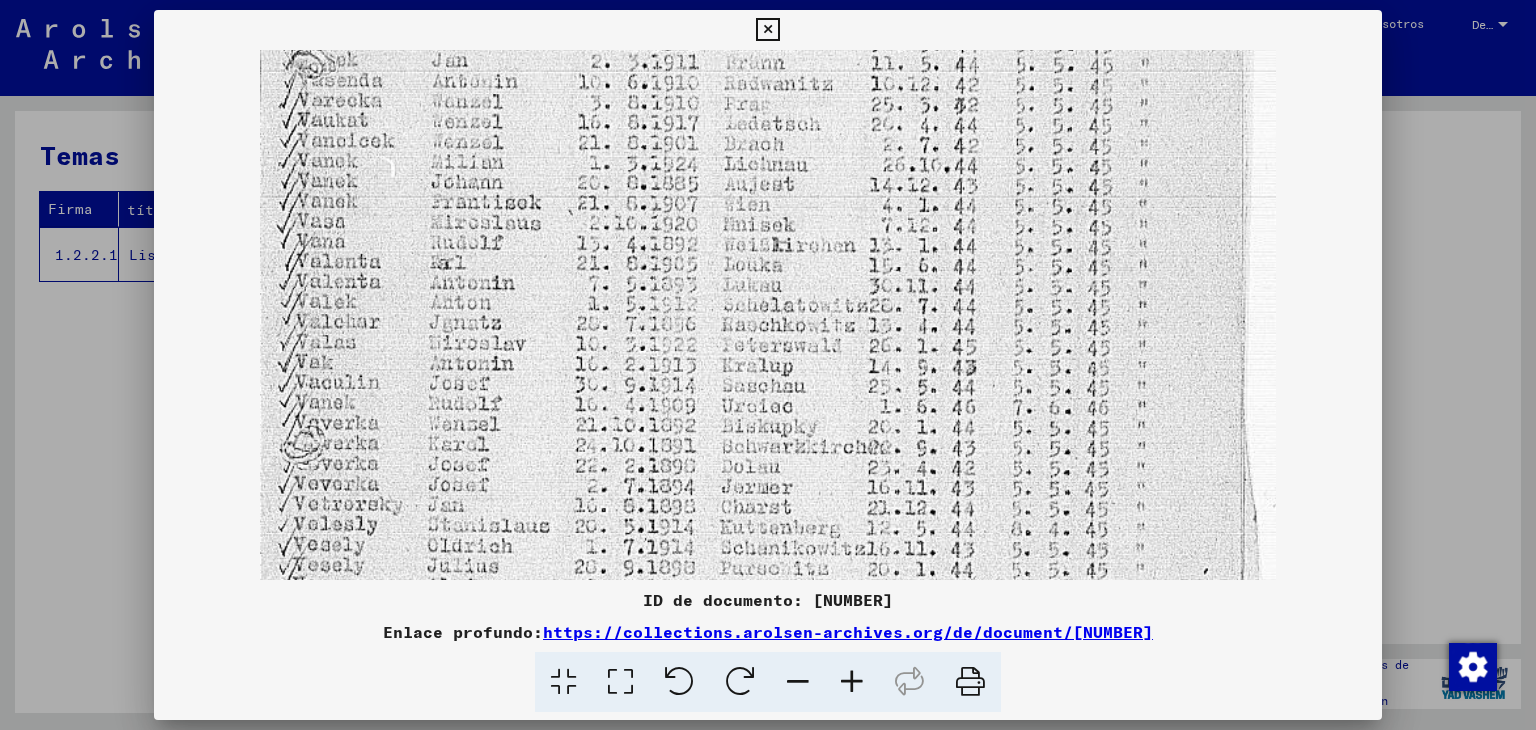 click at bounding box center (852, 682) 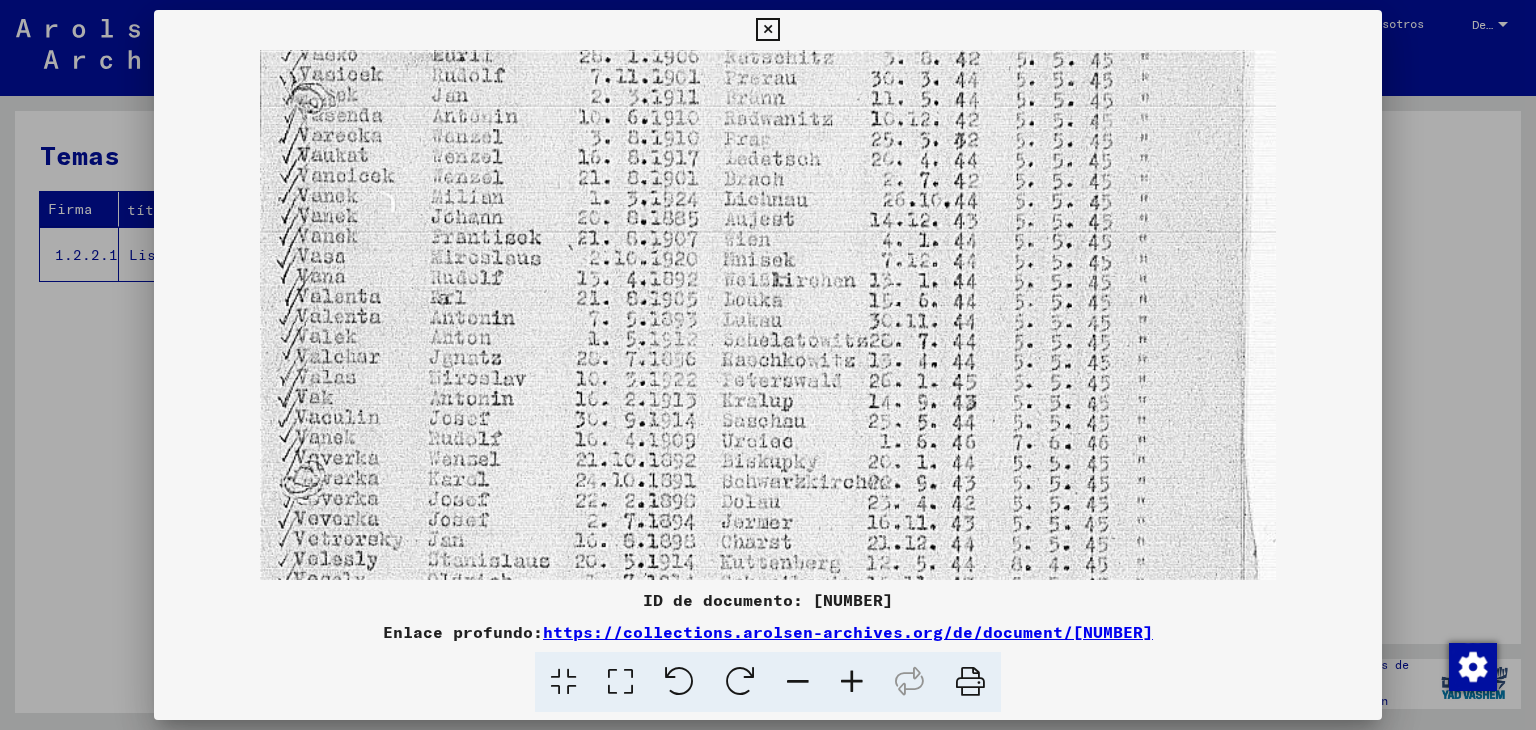 scroll, scrollTop: 512, scrollLeft: 0, axis: vertical 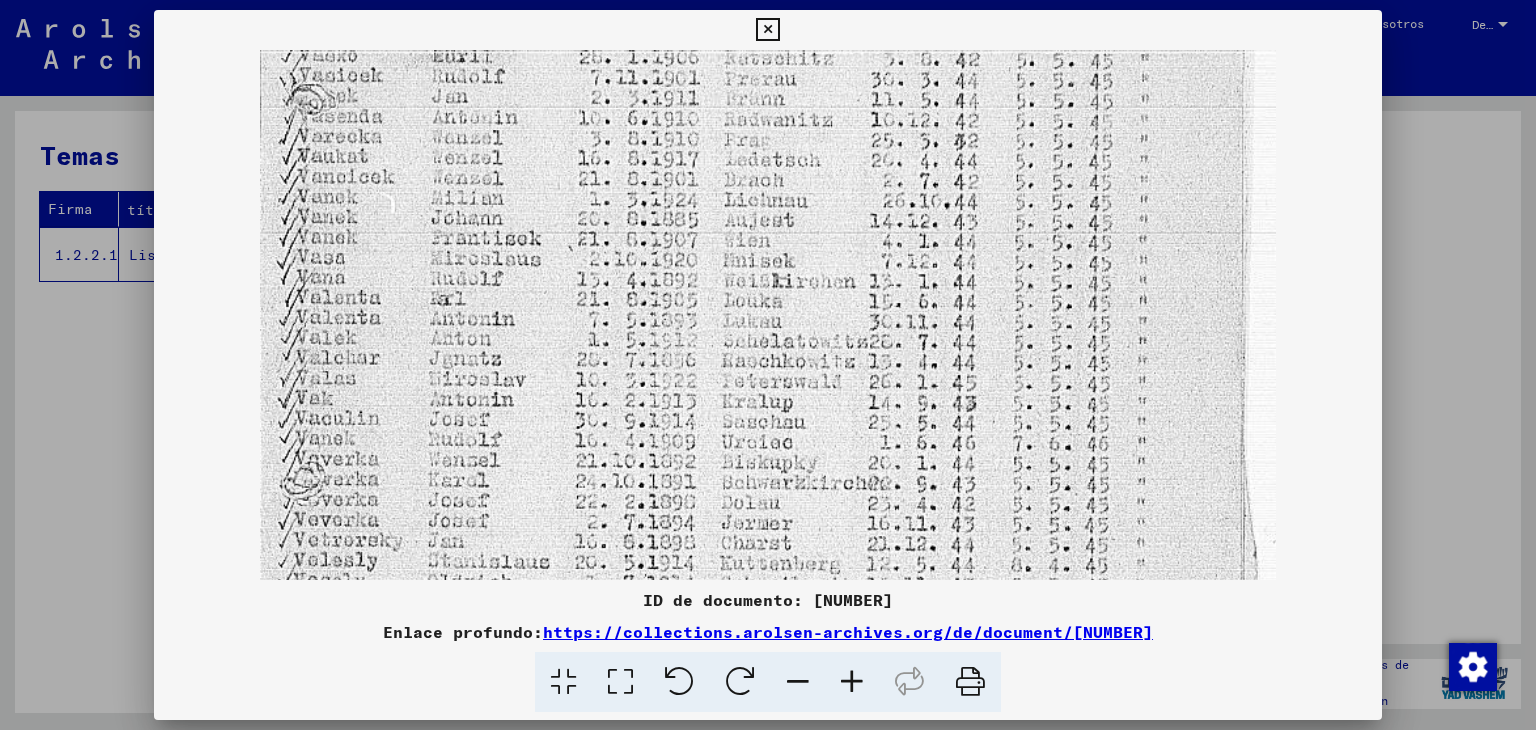 drag, startPoint x: 679, startPoint y: 293, endPoint x: 646, endPoint y: 331, distance: 50.32892 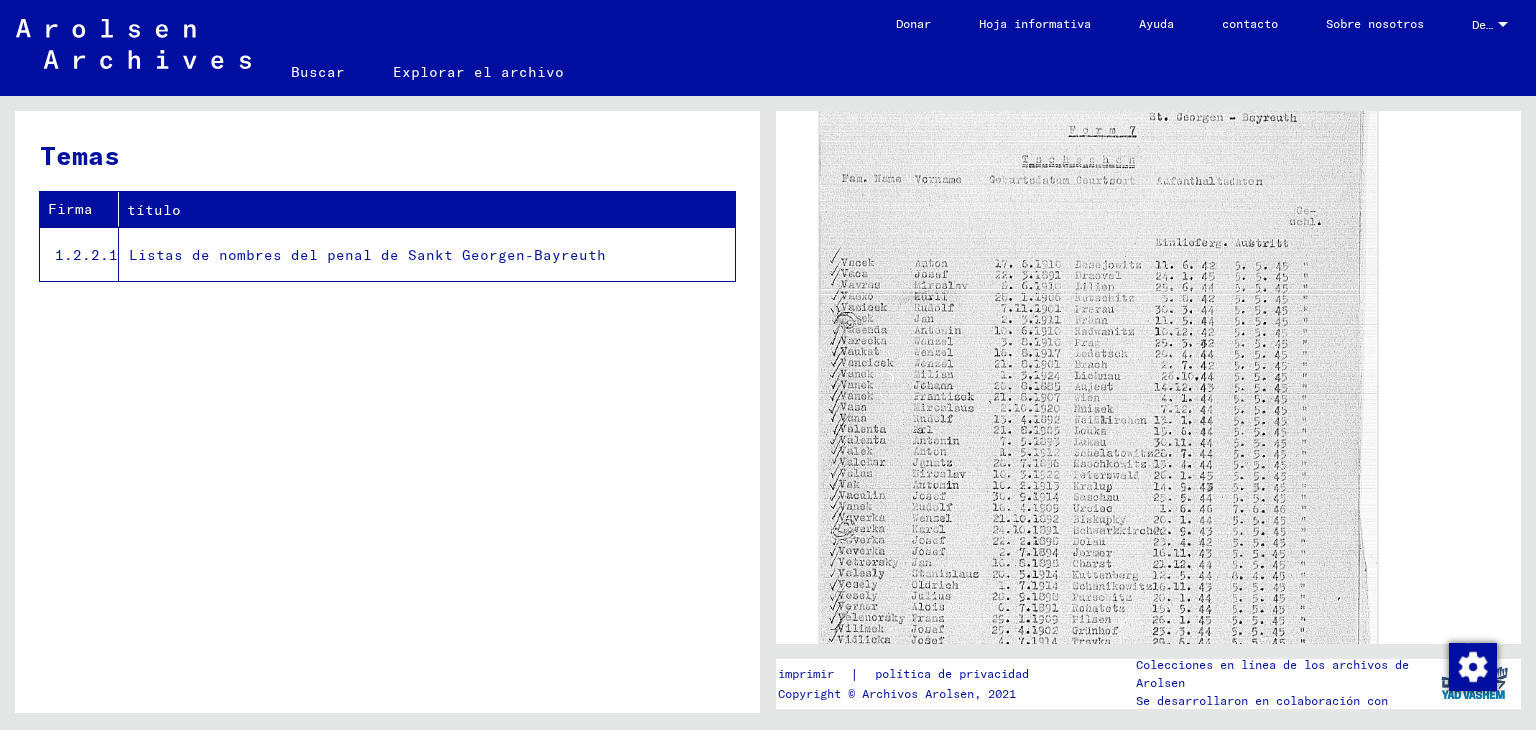 click 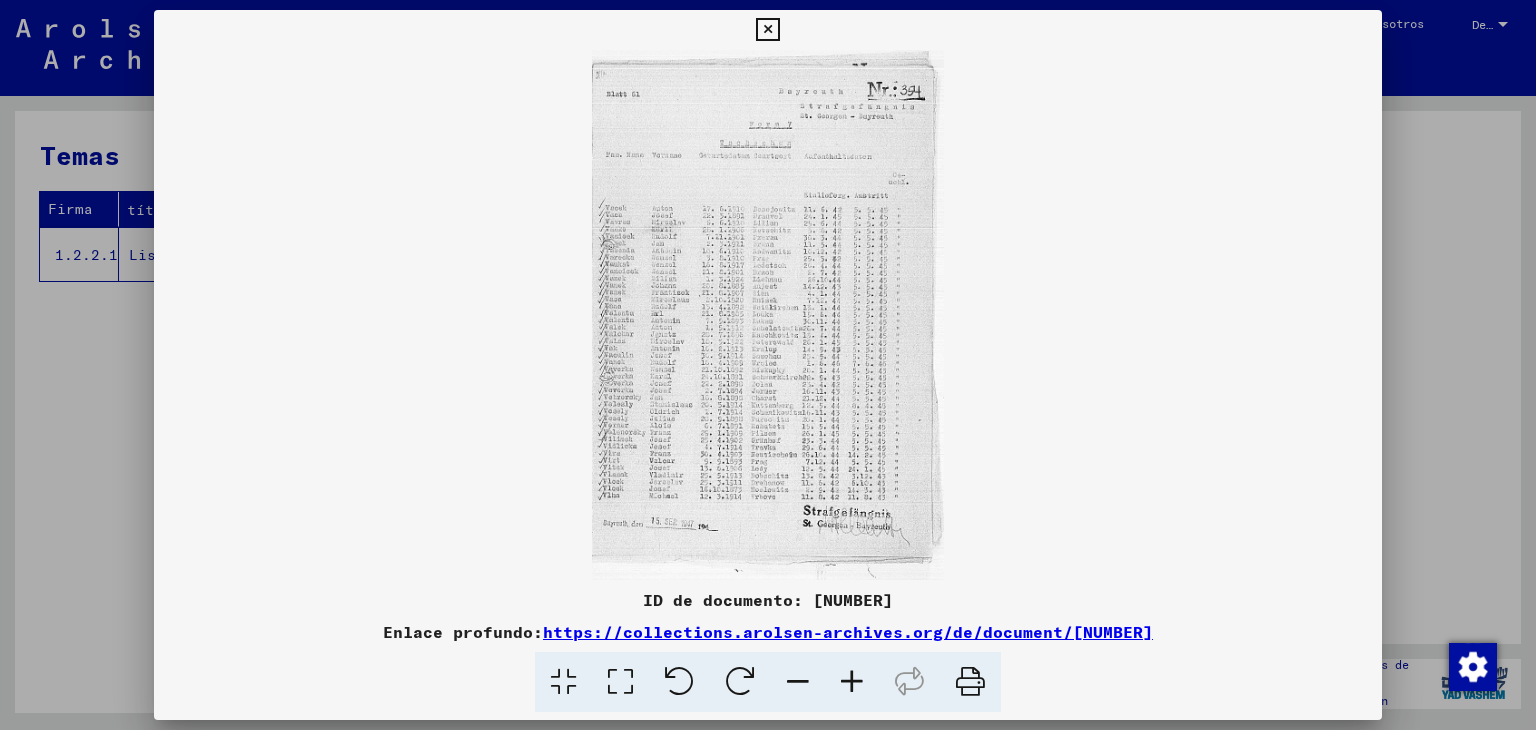 click at bounding box center (852, 682) 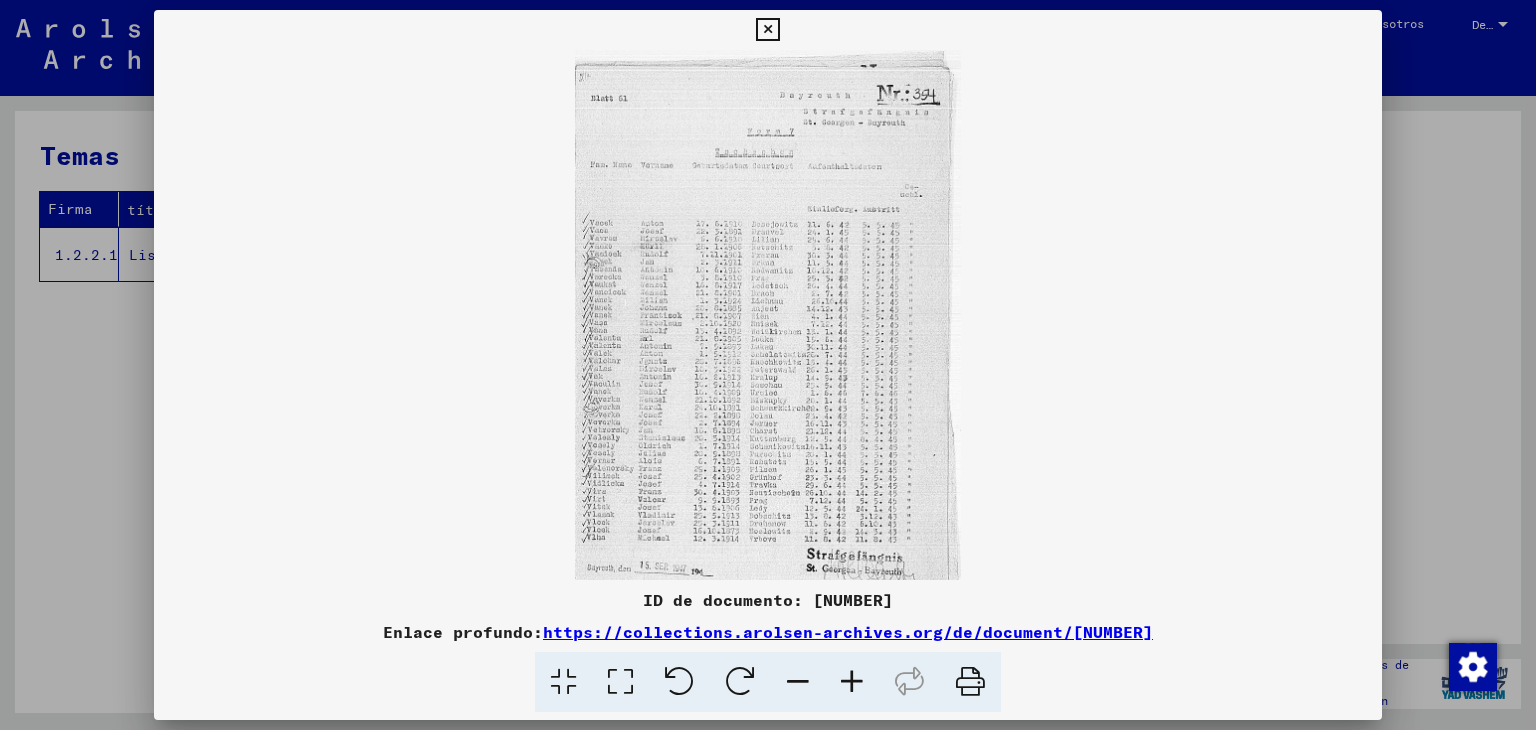 click at bounding box center [852, 682] 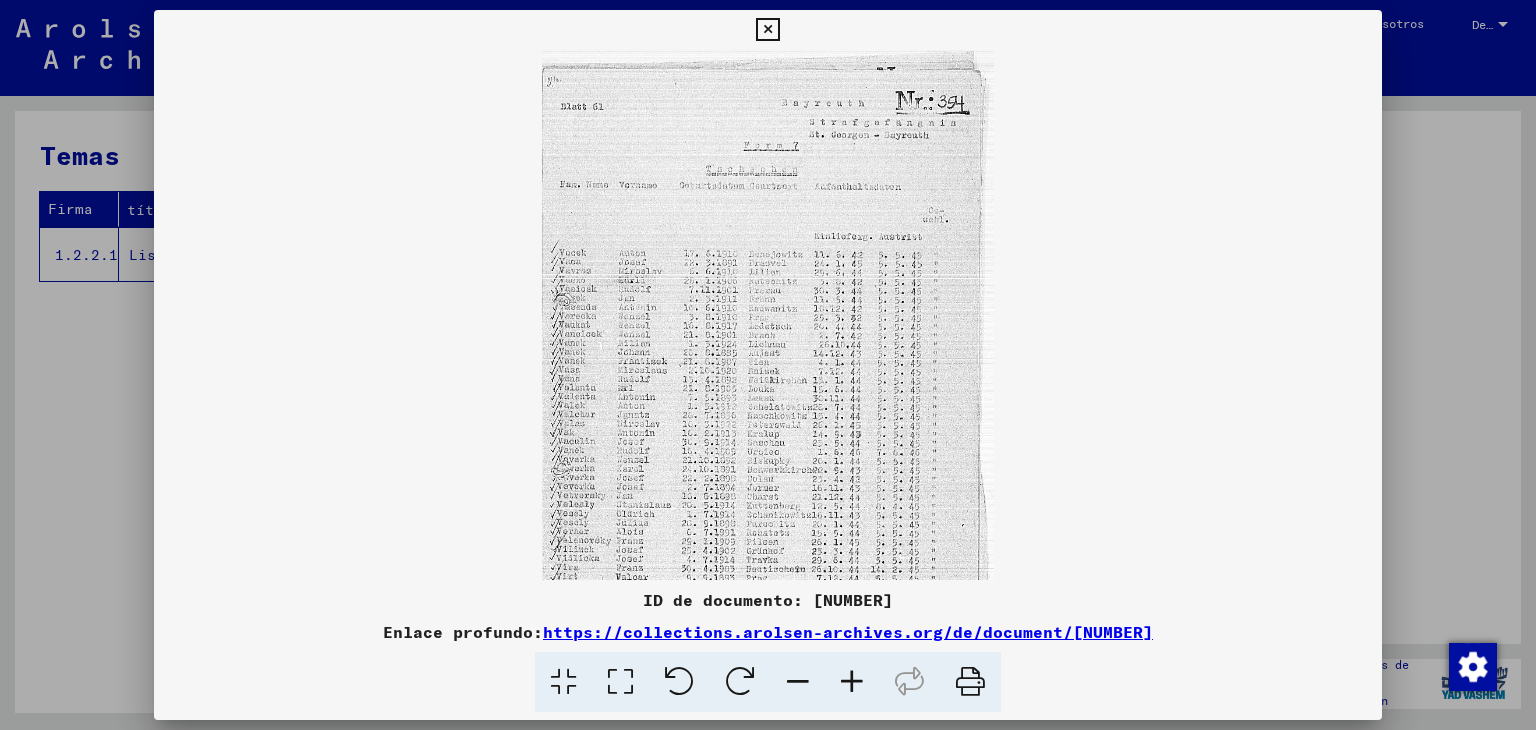 click at bounding box center [852, 682] 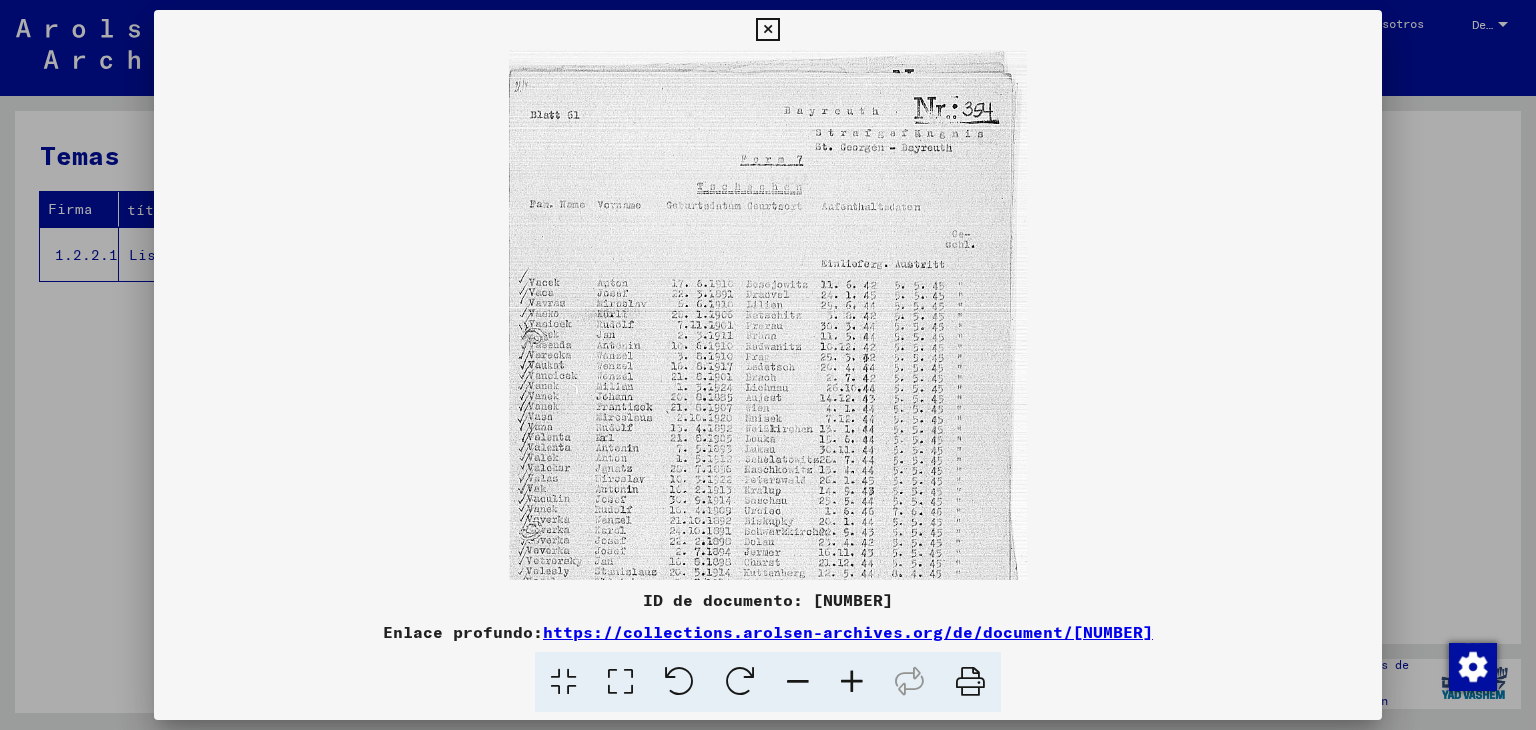 click at bounding box center [852, 682] 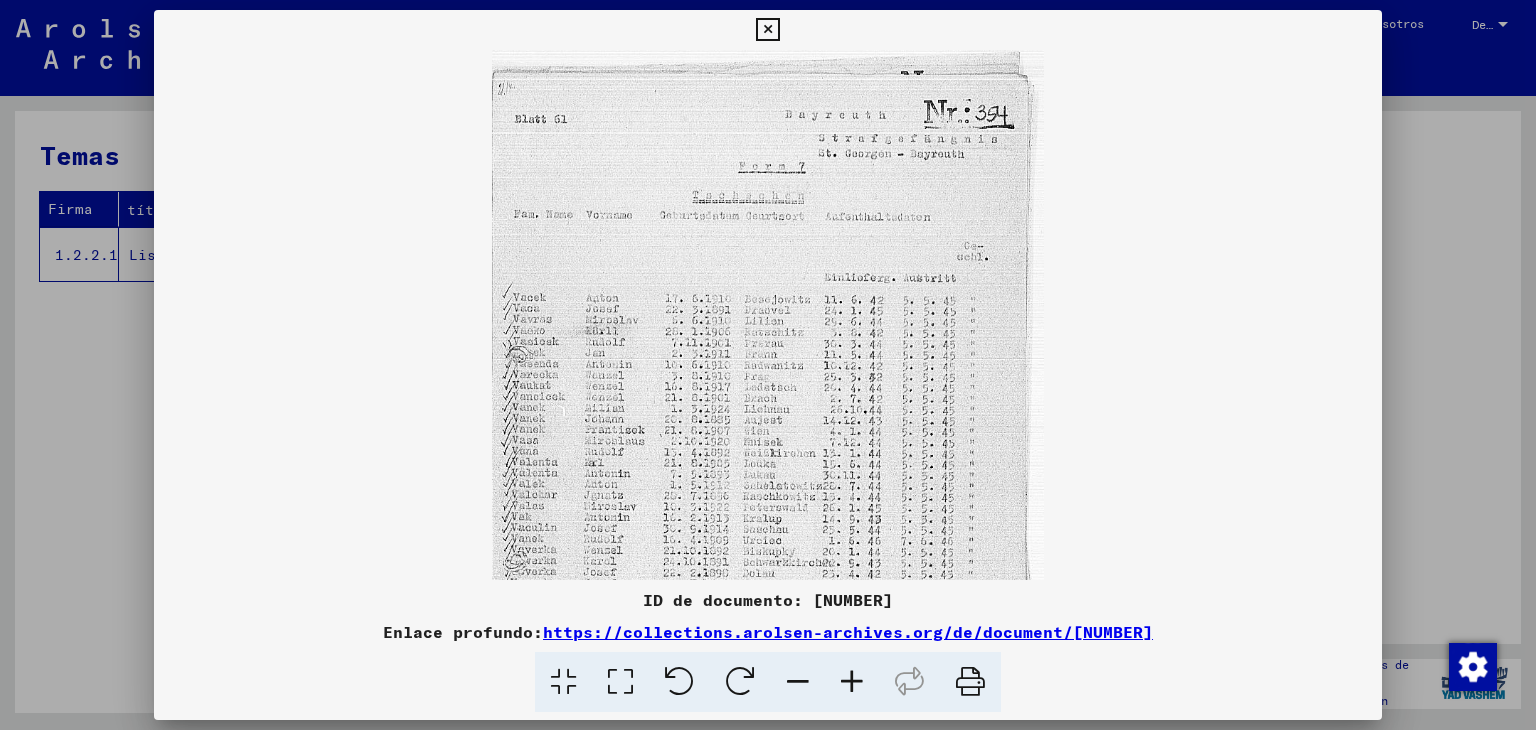 click at bounding box center [852, 682] 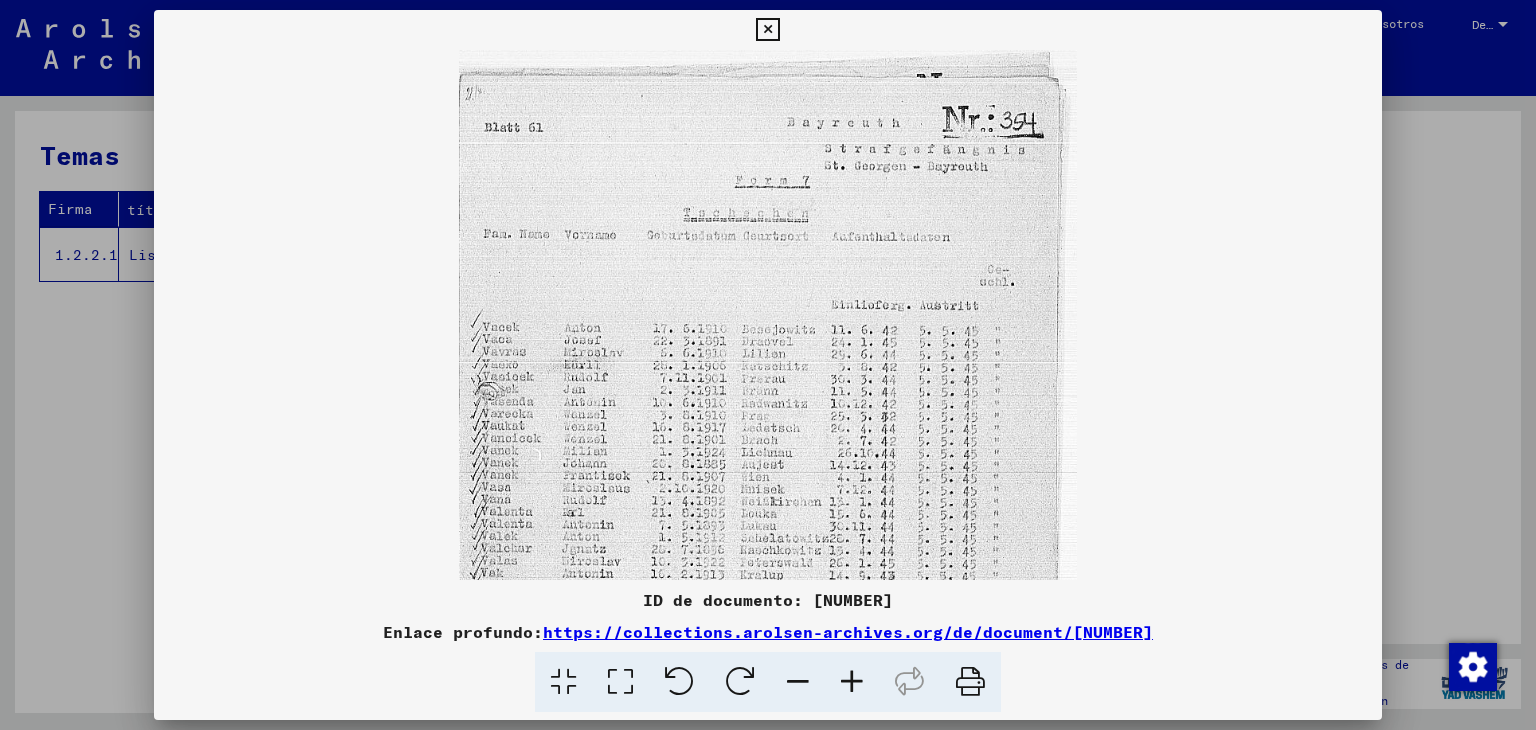 click at bounding box center (852, 682) 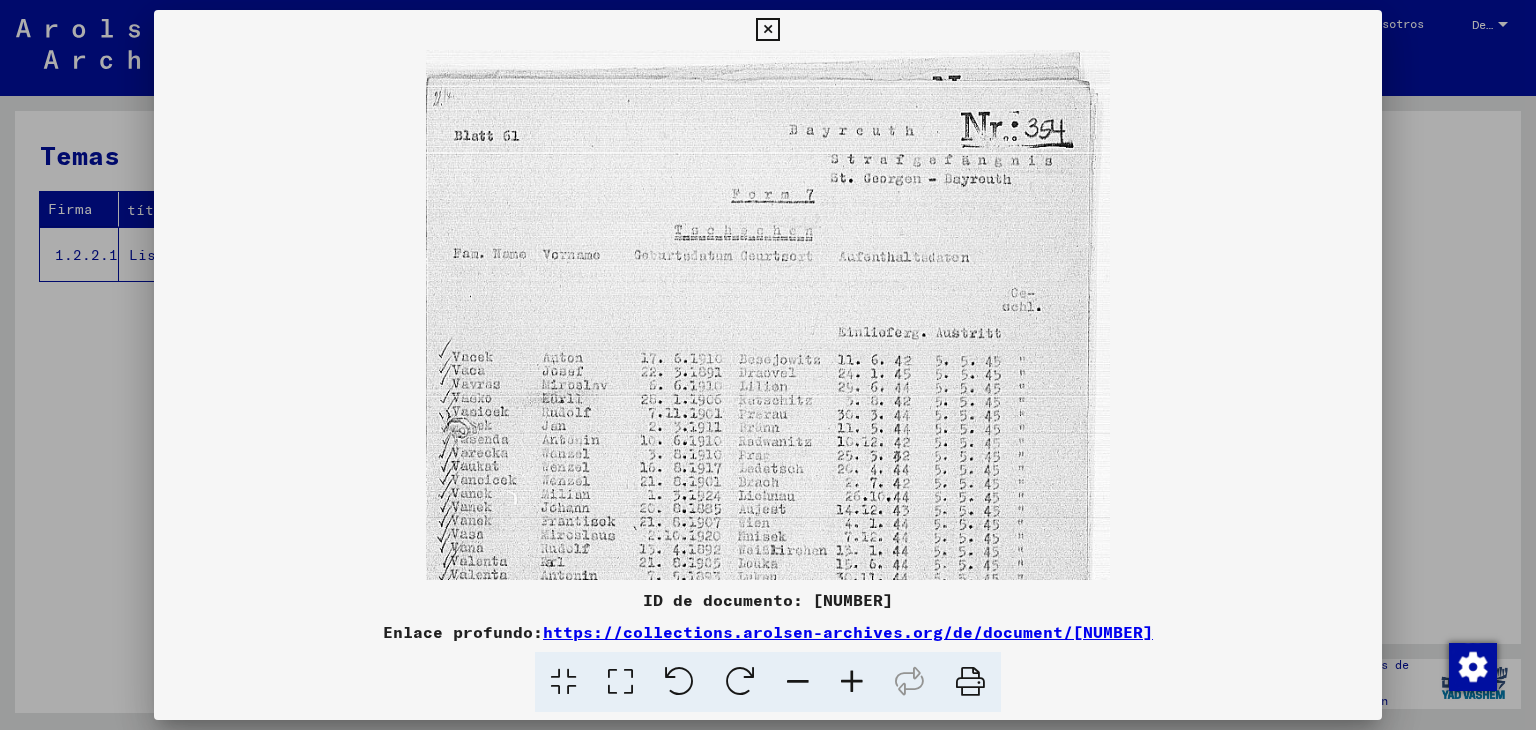 click at bounding box center (852, 682) 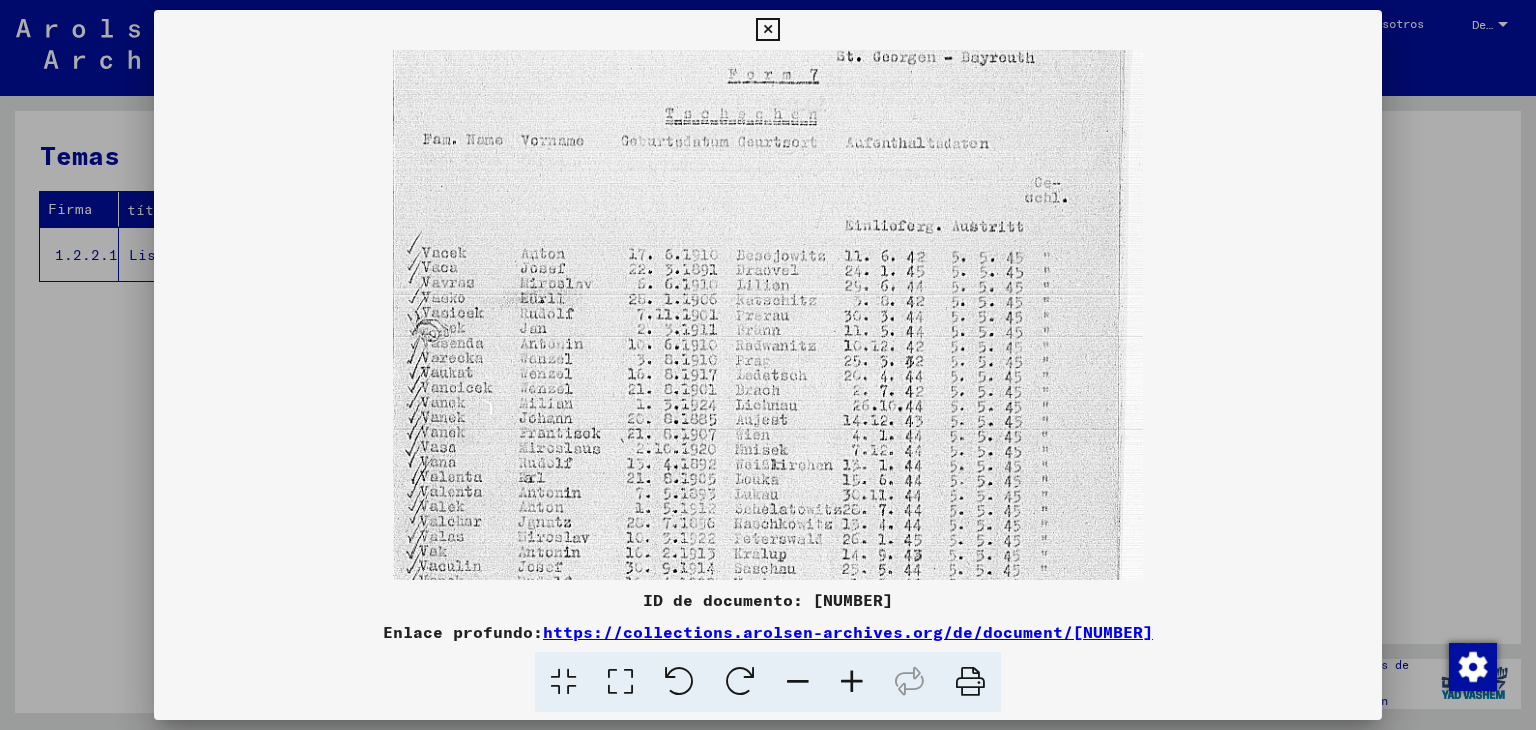 scroll, scrollTop: 334, scrollLeft: 0, axis: vertical 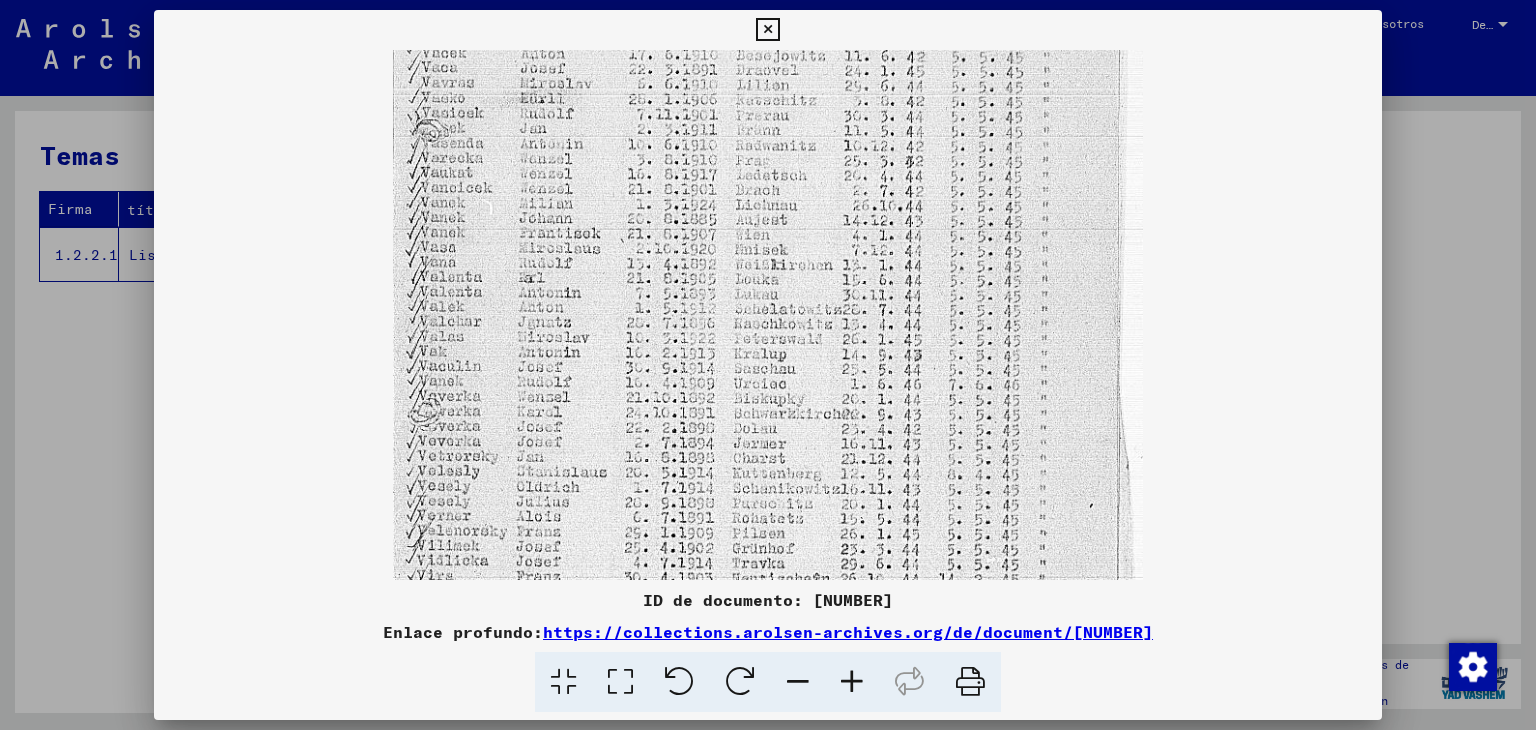 drag, startPoint x: 832, startPoint y: 433, endPoint x: 808, endPoint y: 126, distance: 307.93668 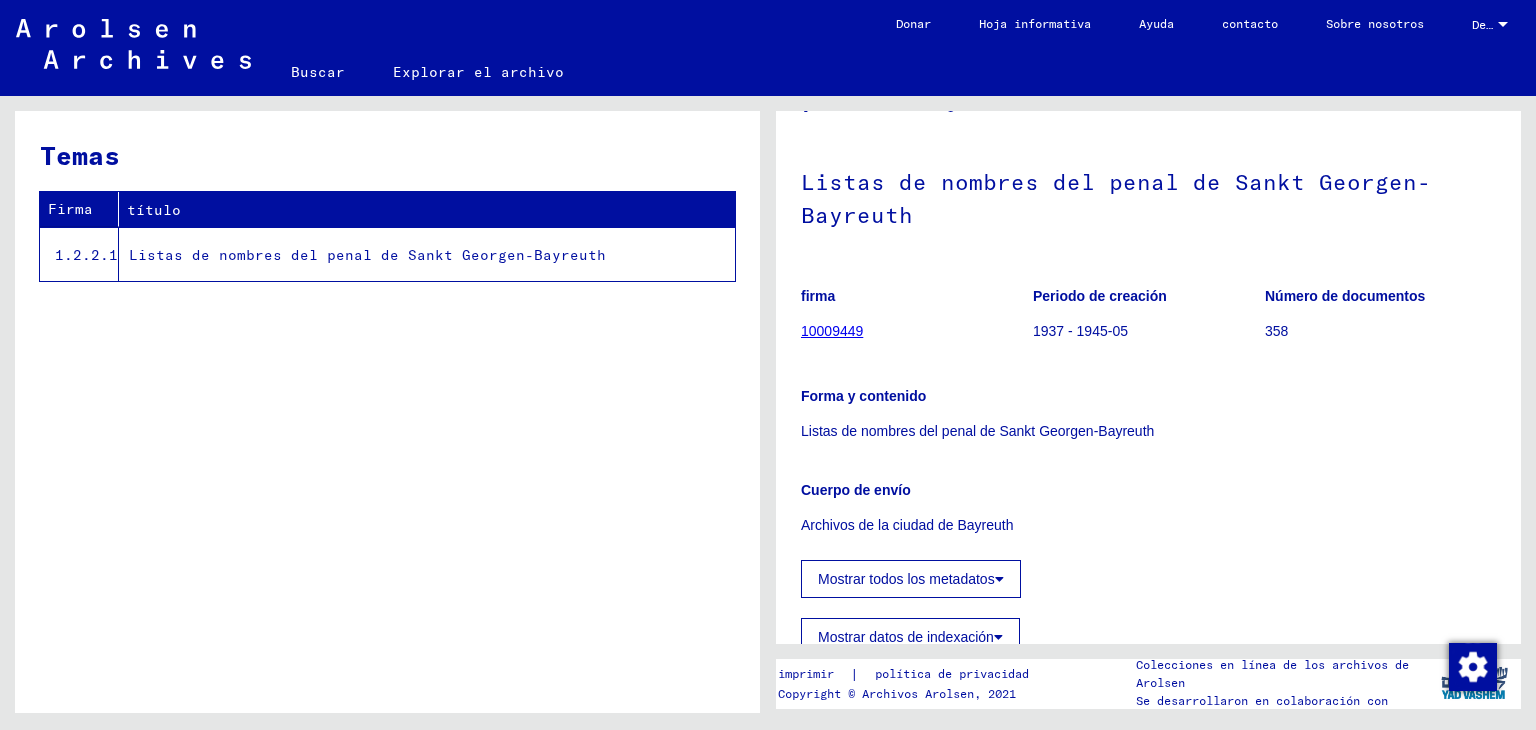 scroll, scrollTop: 0, scrollLeft: 0, axis: both 